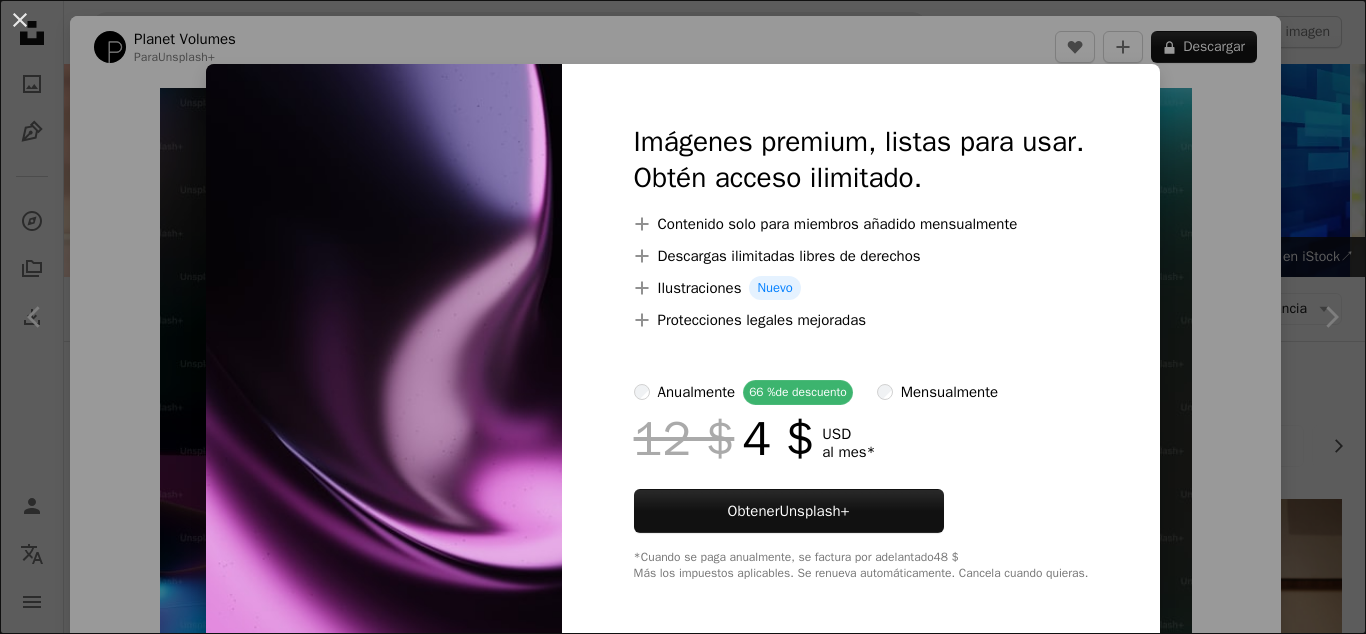 scroll, scrollTop: 408, scrollLeft: 0, axis: vertical 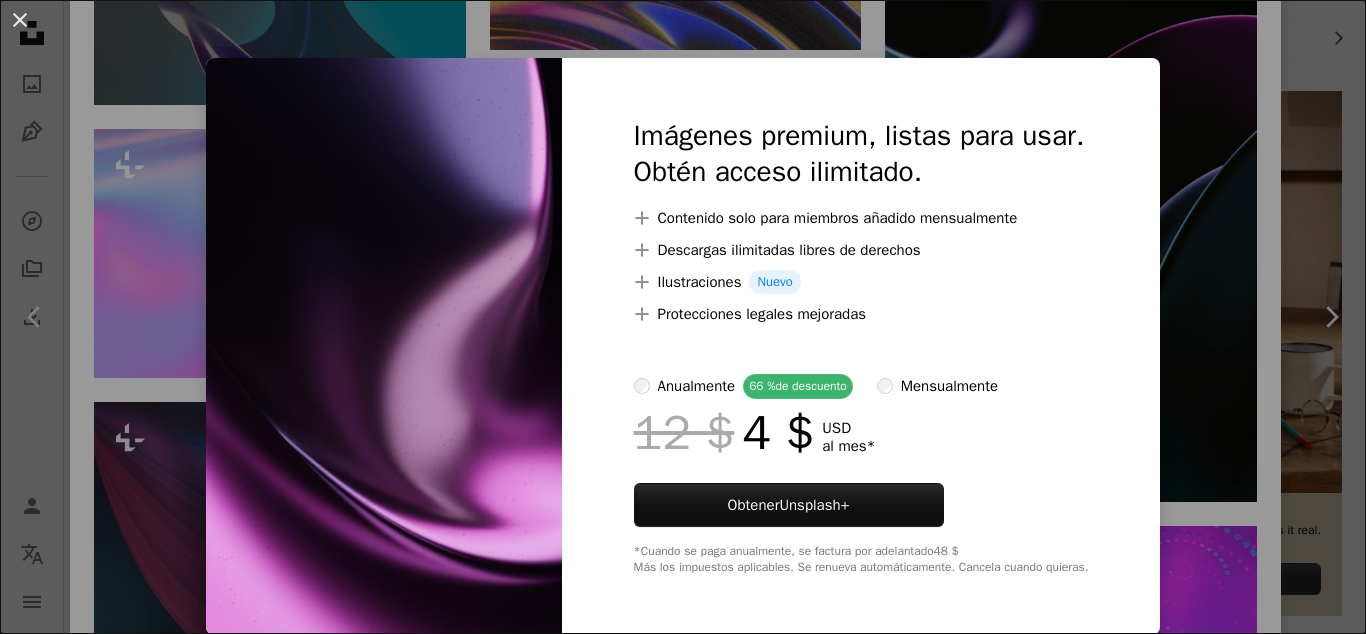click on "An X shape Imágenes premium, listas para usar. Obtén acceso ilimitado. A plus sign Contenido solo para miembros añadido mensualmente A plus sign Descargas ilimitadas libres de derechos A plus sign Ilustraciones  Nuevo A plus sign Protecciones legales mejoradas anualmente 66 %  de descuento mensualmente 12 $   4 $ USD al mes * Obtener  Unsplash+ *Cuando se paga anualmente, se factura por adelantado  48 $ Más los impuestos aplicables. Se renueva automáticamente. Cancela cuando quieras." at bounding box center (683, 317) 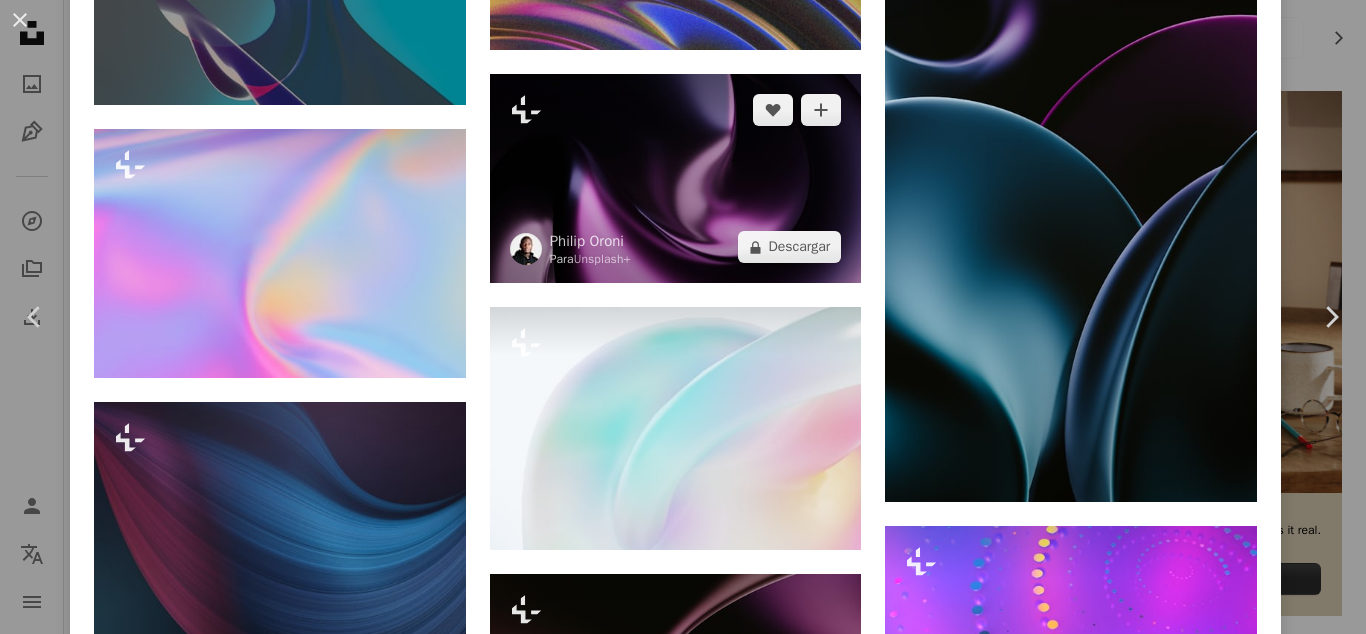 click at bounding box center [676, 178] 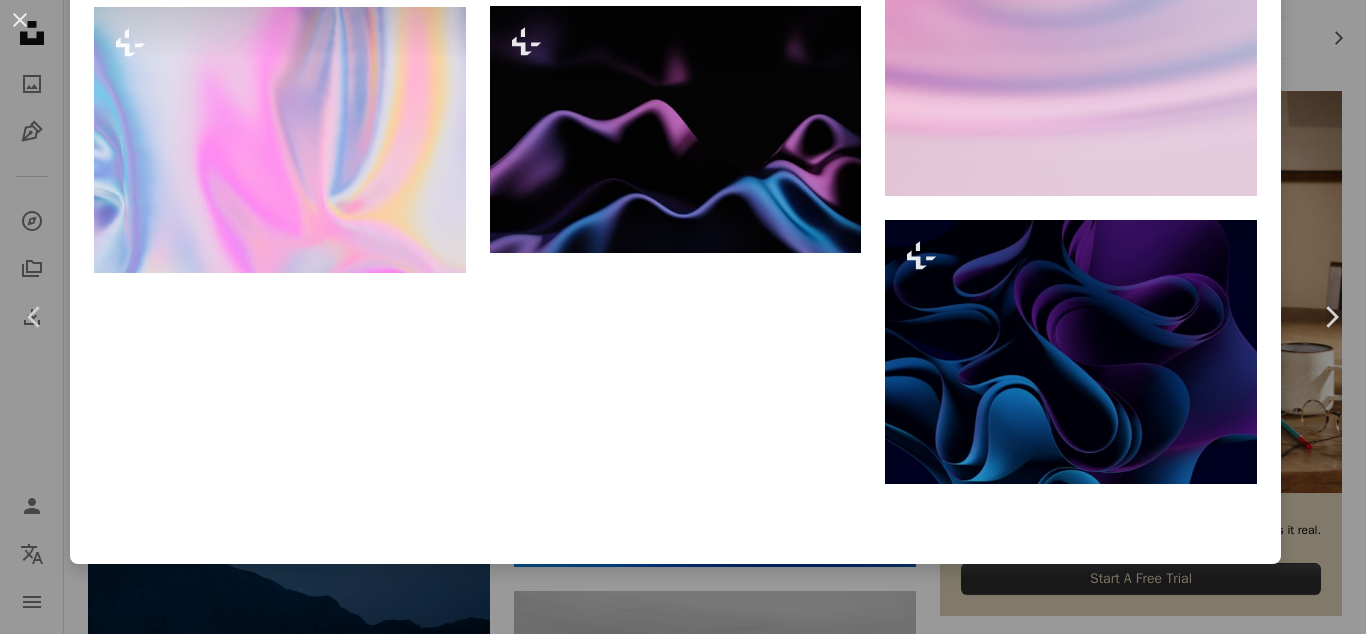 scroll, scrollTop: 600, scrollLeft: 0, axis: vertical 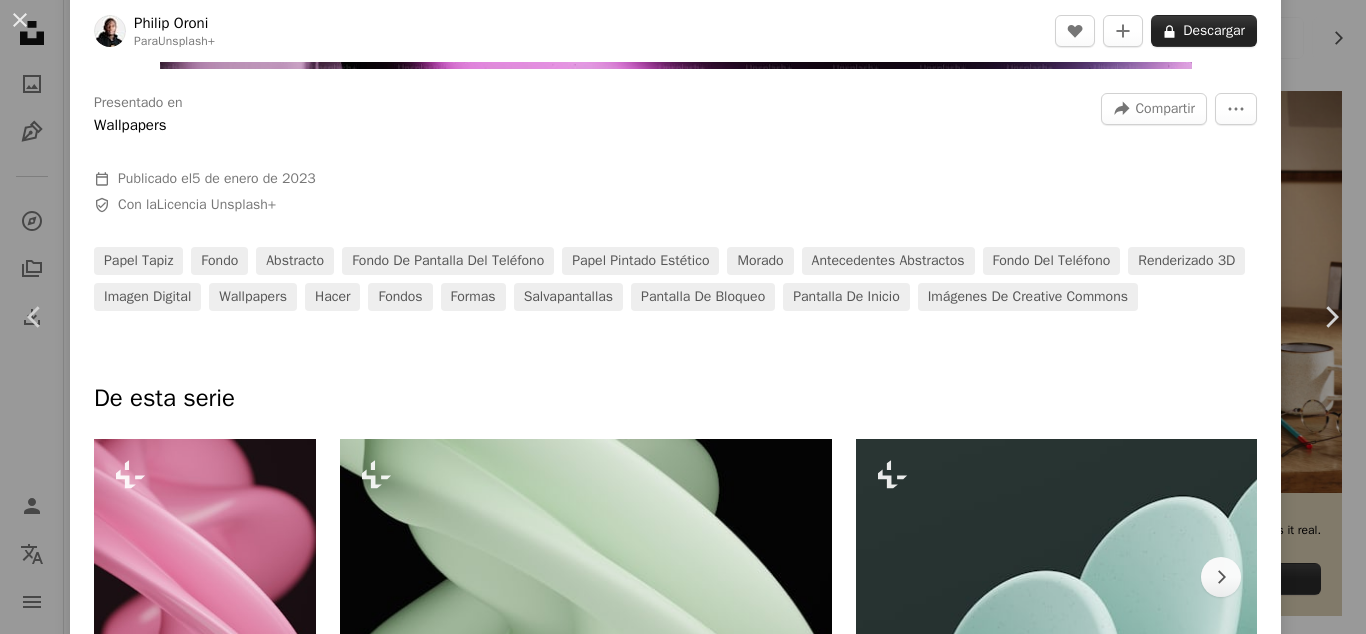click on "A lock Descargar" at bounding box center [1204, 31] 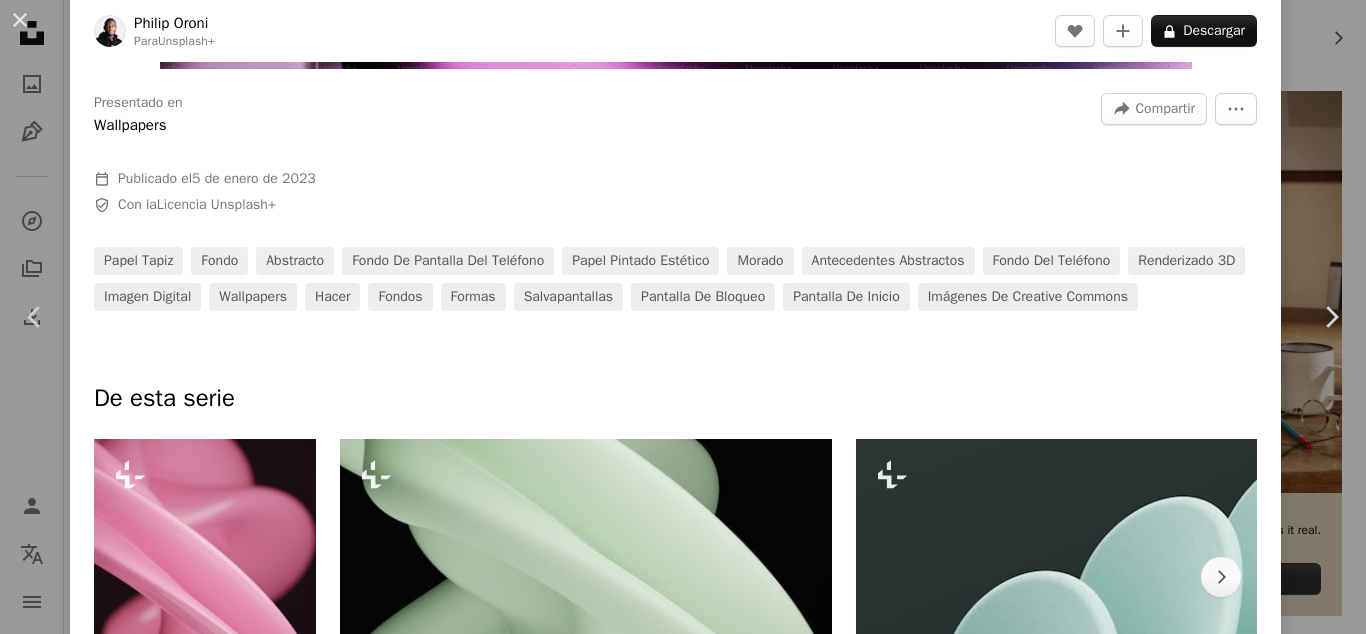 click on "An X shape Imágenes premium, listas para usar. Obtén acceso ilimitado. A plus sign Contenido solo para miembros añadido mensualmente A plus sign Descargas ilimitadas libres de derechos A plus sign Ilustraciones  Nuevo A plus sign Protecciones legales mejoradas anualmente 66 %  de descuento mensualmente 12 $   4 $ USD al mes * Obtener  Unsplash+ *Cuando se paga anualmente, se factura por adelantado  48 $ Más los impuestos aplicables. Se renueva automáticamente. Cancela cuando quieras." at bounding box center (683, 5598) 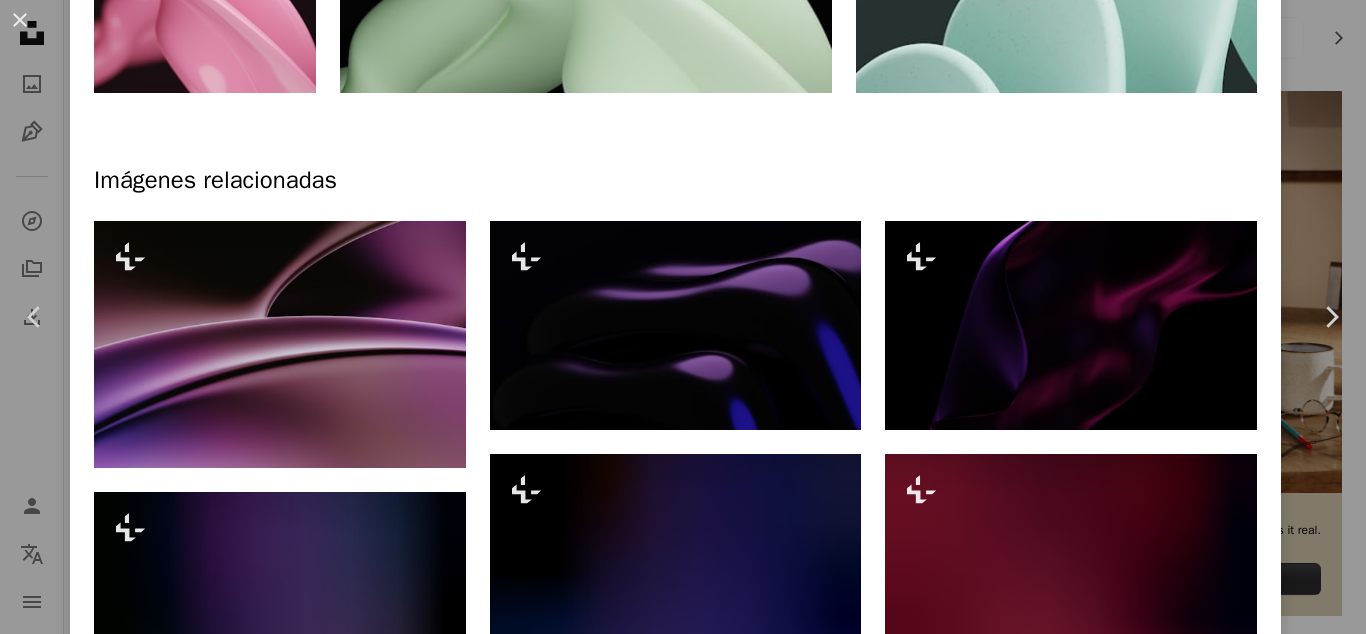 scroll, scrollTop: 1320, scrollLeft: 0, axis: vertical 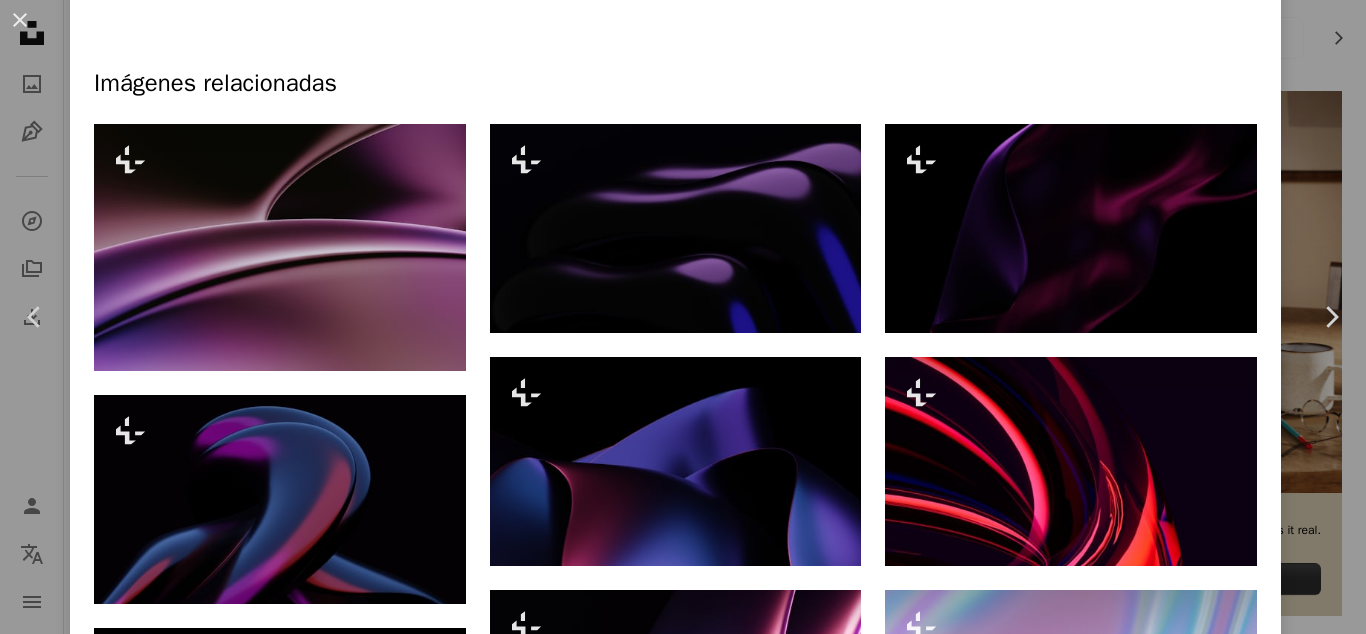 click on "An X shape Chevron left Chevron right [FIRST] [LAST] Para  Unsplash+ A heart A plus sign A lock Descargar Zoom in Presentado en Wallpapers A forward-right arrow Compartir More Actions Calendar outlined Publicado el  [DAY] de [MONTH] de [YEAR] Safety Con la  Licencia Unsplash+ papel tapiz fondo abstracto Fondo de pantalla del teléfono Papel pintado estético morado Antecedentes abstractos Fondo del teléfono Renderizado 3D Imagen digital Wallpapers hacer Fondos Formas salvapantallas Pantalla de bloqueo Pantalla de inicio Imágenes de Creative Commons De esta serie Chevron right Plus sign for Unsplash+ Plus sign for Unsplash+ Plus sign for Unsplash+ Plus sign for Unsplash+ Imágenes relacionadas Plus sign for Unsplash+ A heart A plus sign [FIRST] [LAST] Para  Unsplash+ A lock Descargar Plus sign for Unsplash+ A heart A plus sign [FIRST] [LAST] Para  Unsplash+ A lock Descargar Plus sign for Unsplash+ A heart A plus sign Para  A lock" at bounding box center [683, 317] 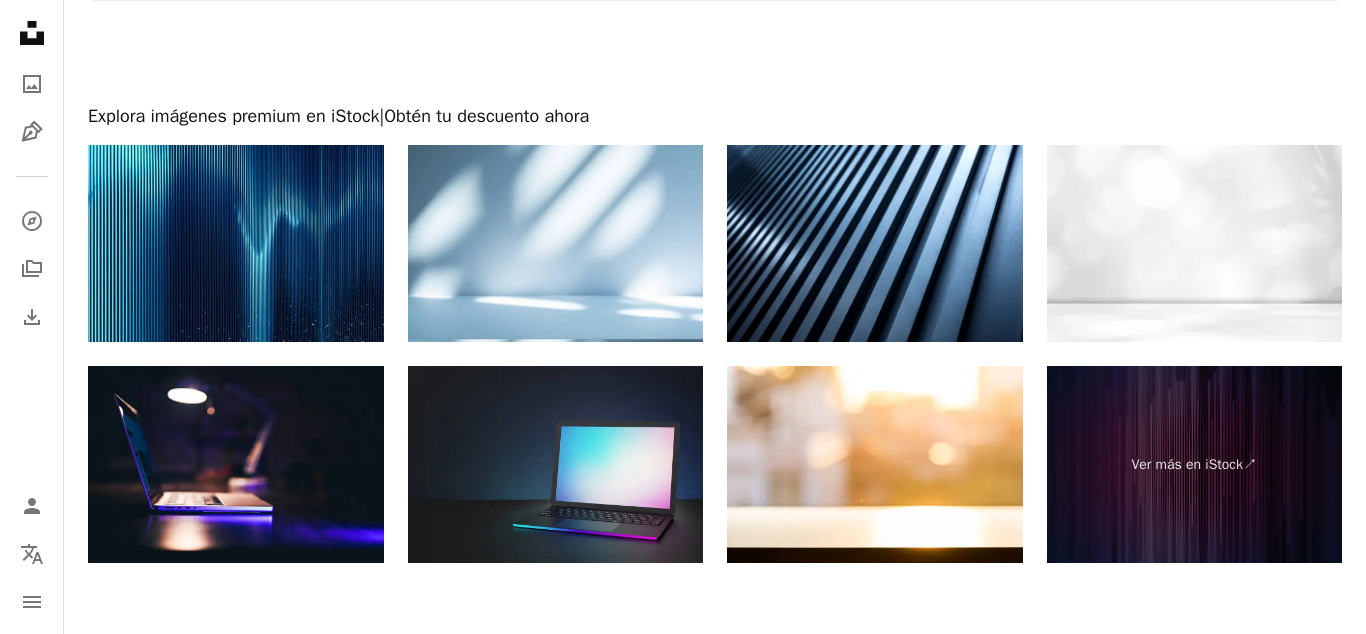 scroll, scrollTop: 4284, scrollLeft: 0, axis: vertical 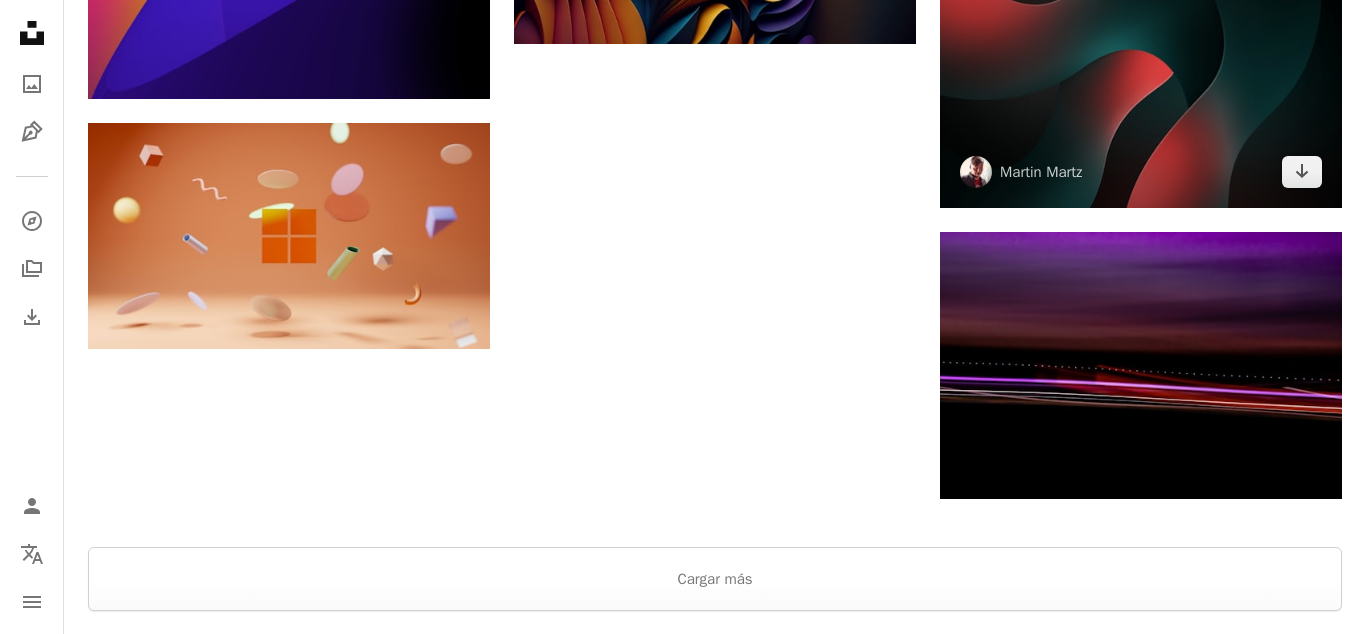 click at bounding box center [1141, 74] 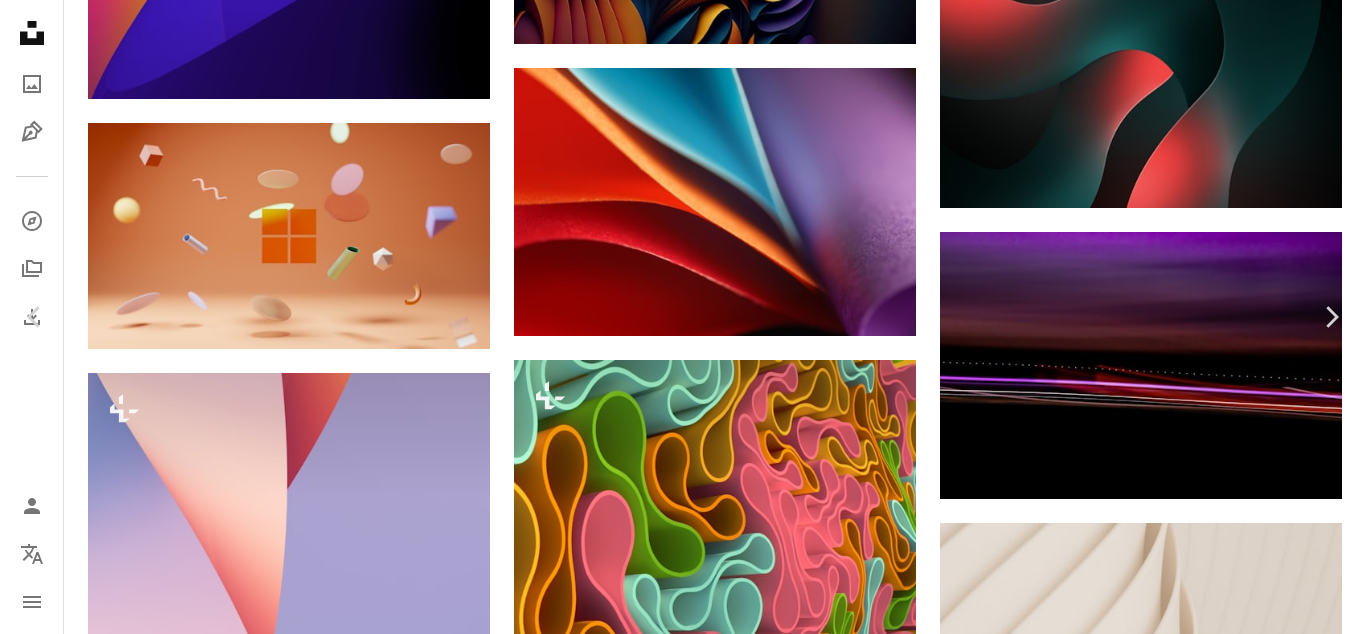 scroll, scrollTop: 3120, scrollLeft: 0, axis: vertical 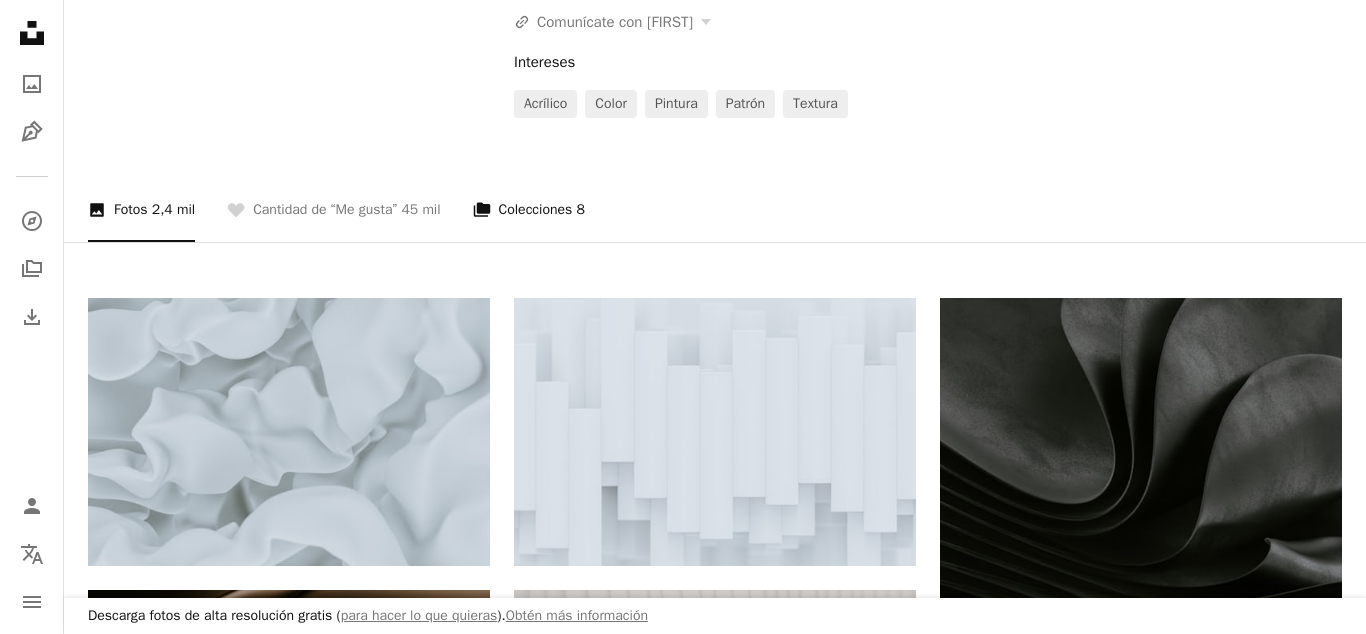 click on "A stack of folders Colecciones   8" at bounding box center (529, 210) 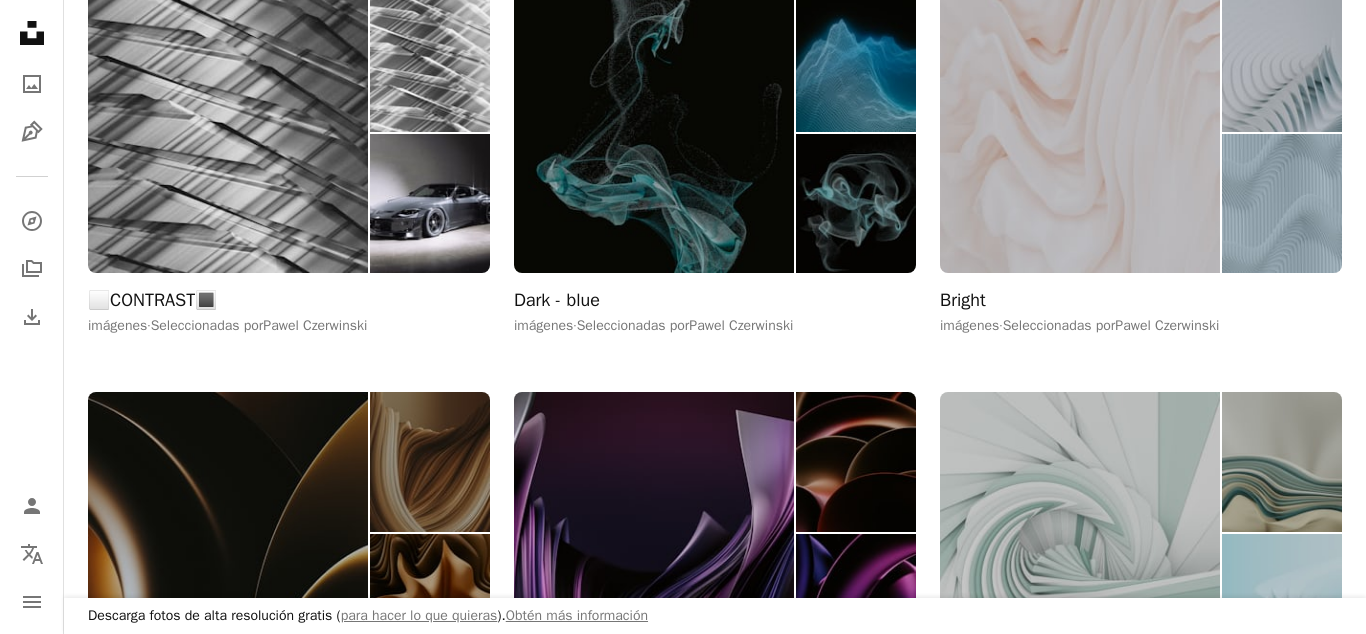 scroll, scrollTop: 1020, scrollLeft: 0, axis: vertical 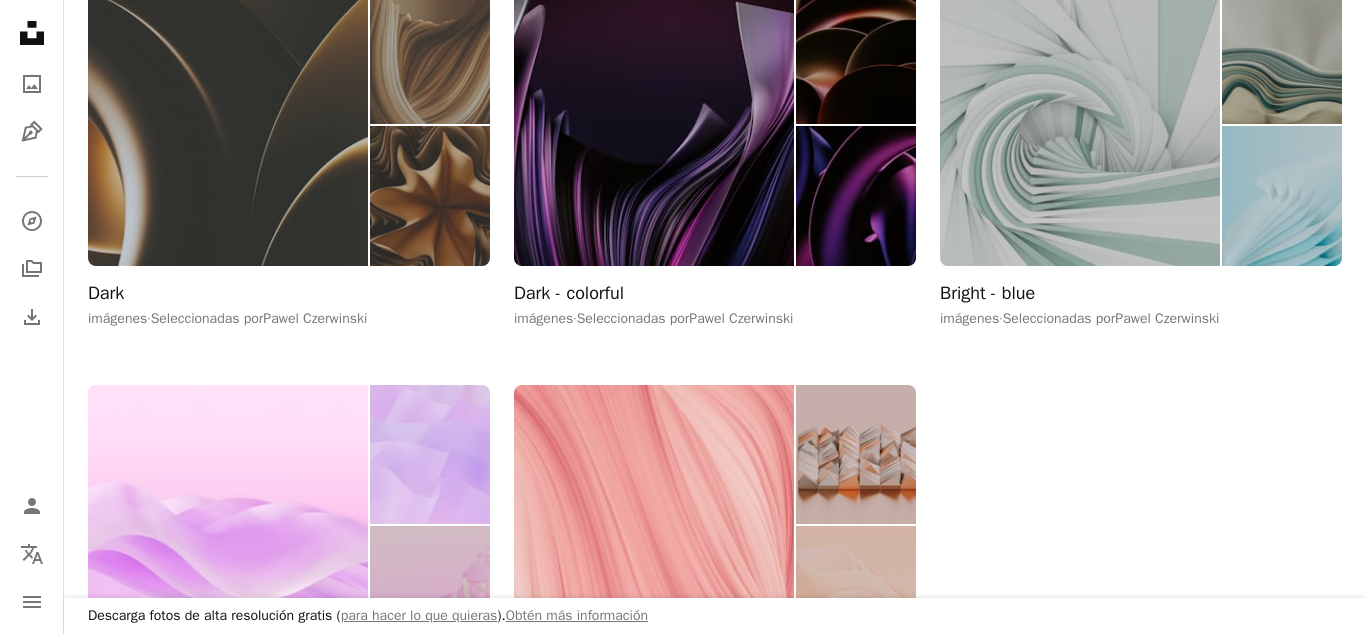 click at bounding box center (228, 124) 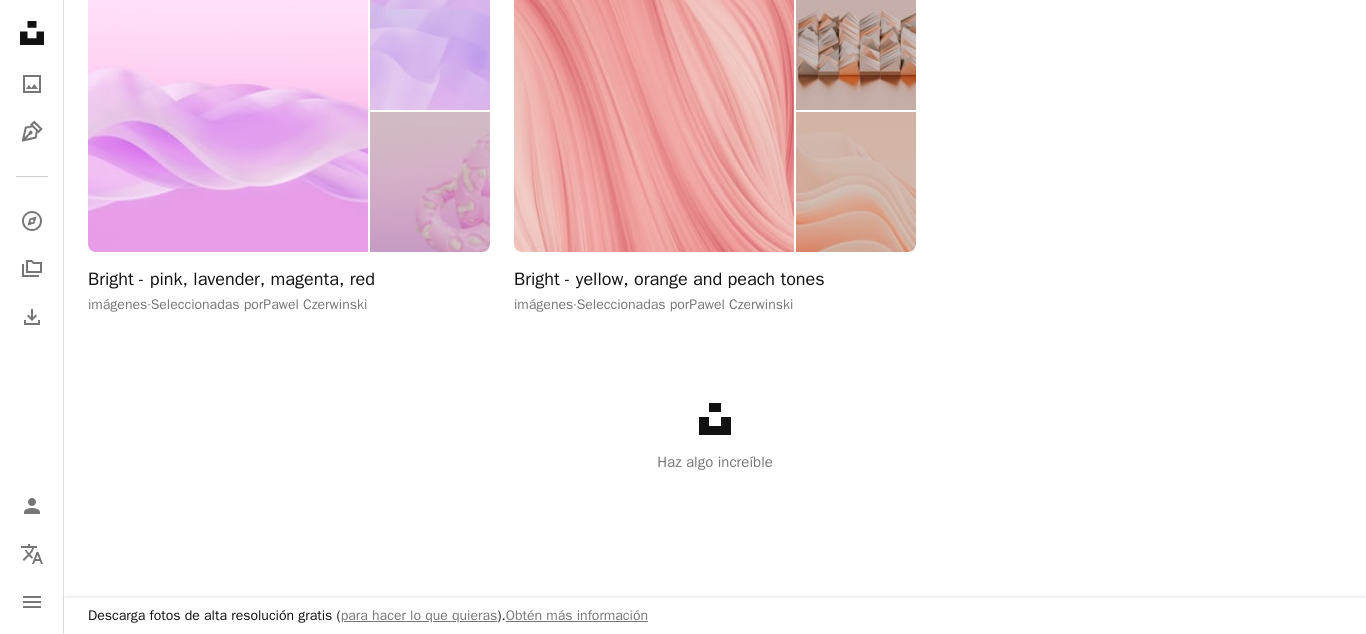 scroll, scrollTop: 1020, scrollLeft: 0, axis: vertical 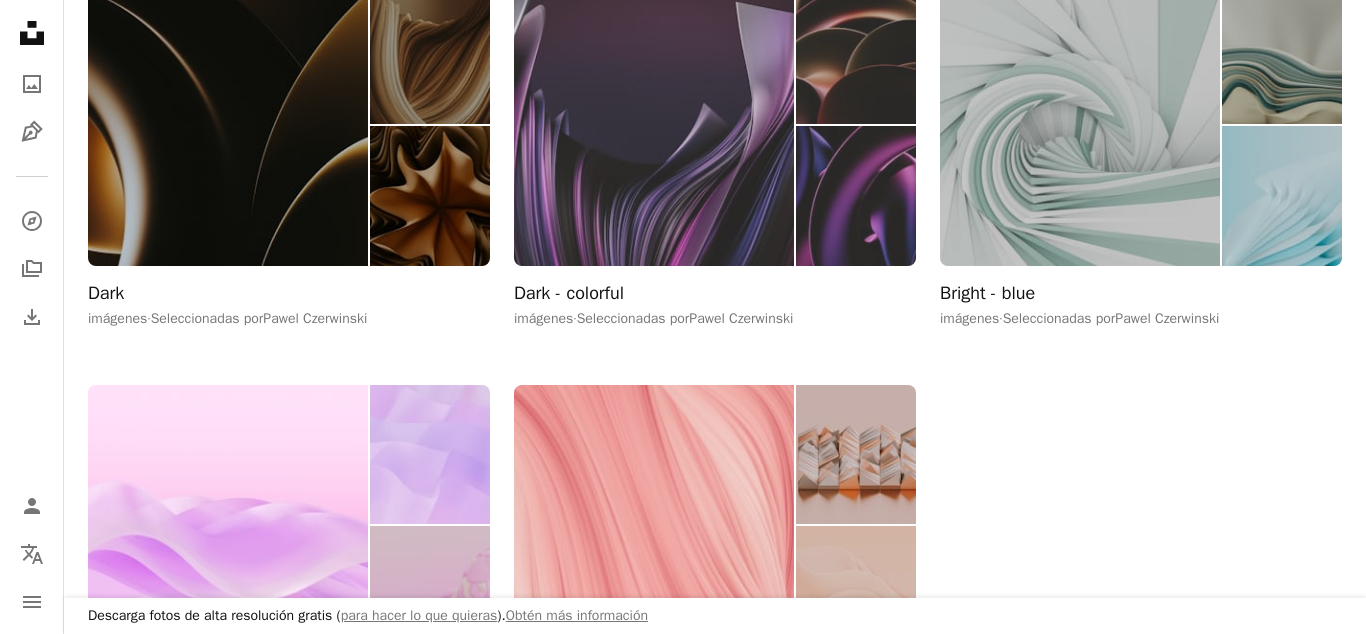 click at bounding box center (654, 124) 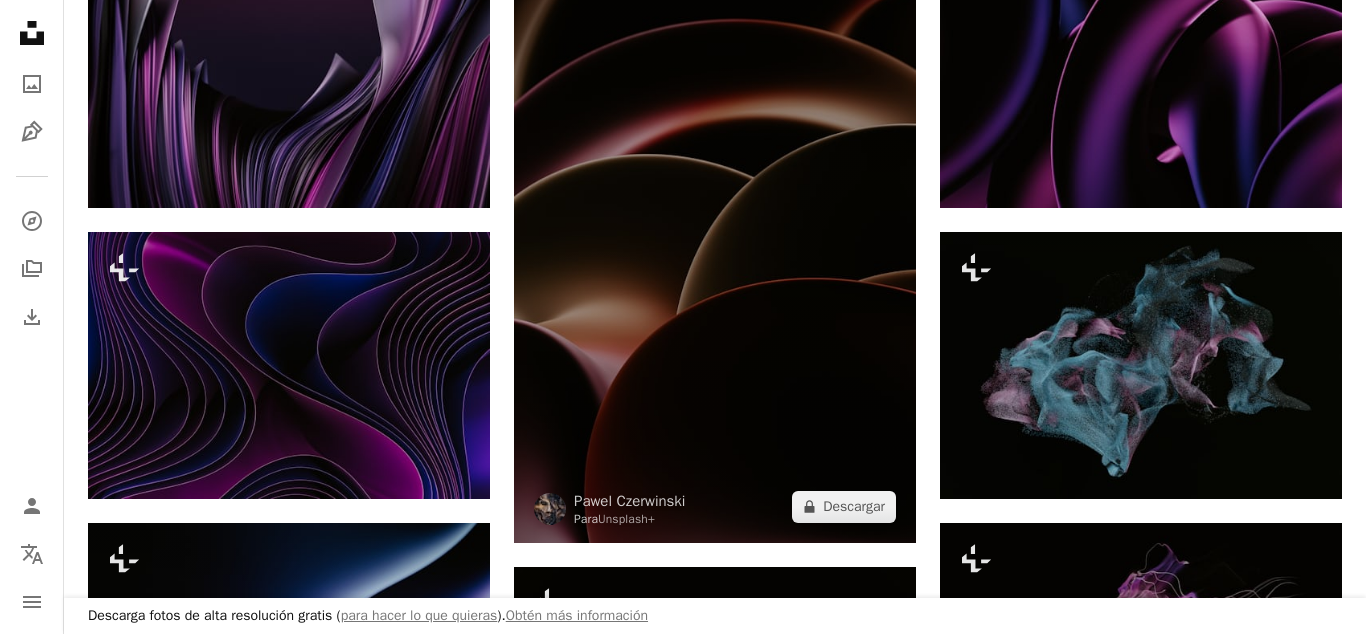 scroll, scrollTop: 306, scrollLeft: 0, axis: vertical 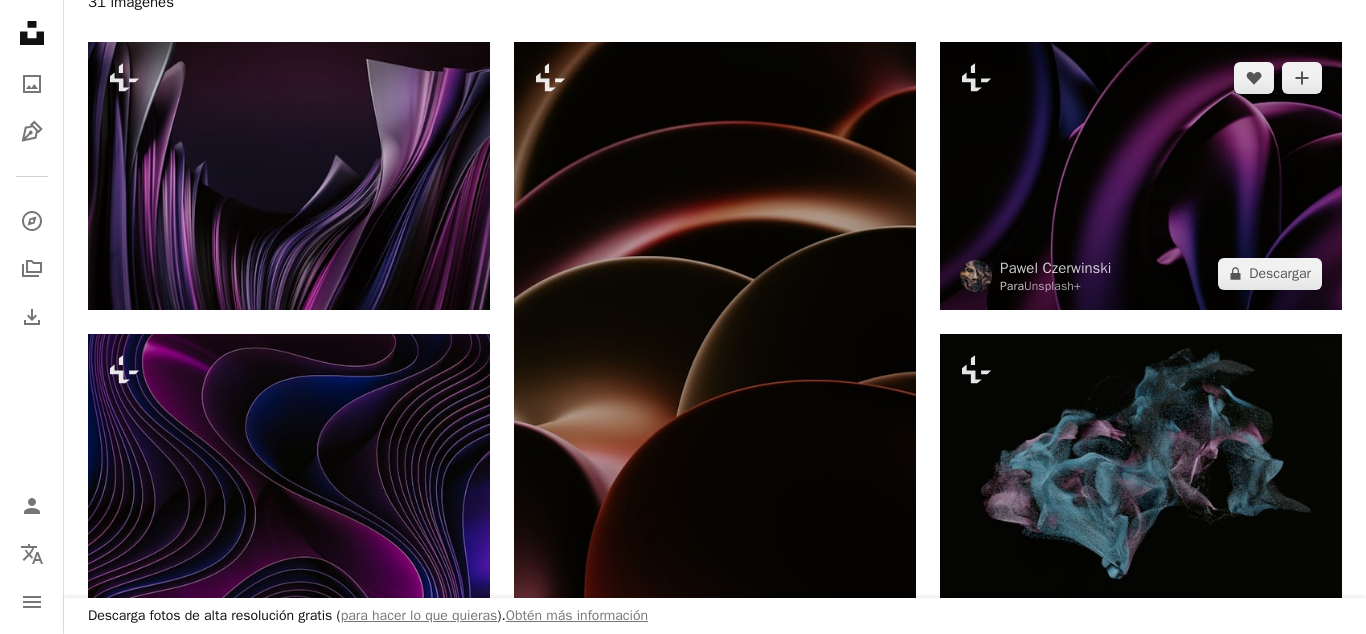 click at bounding box center (1141, 176) 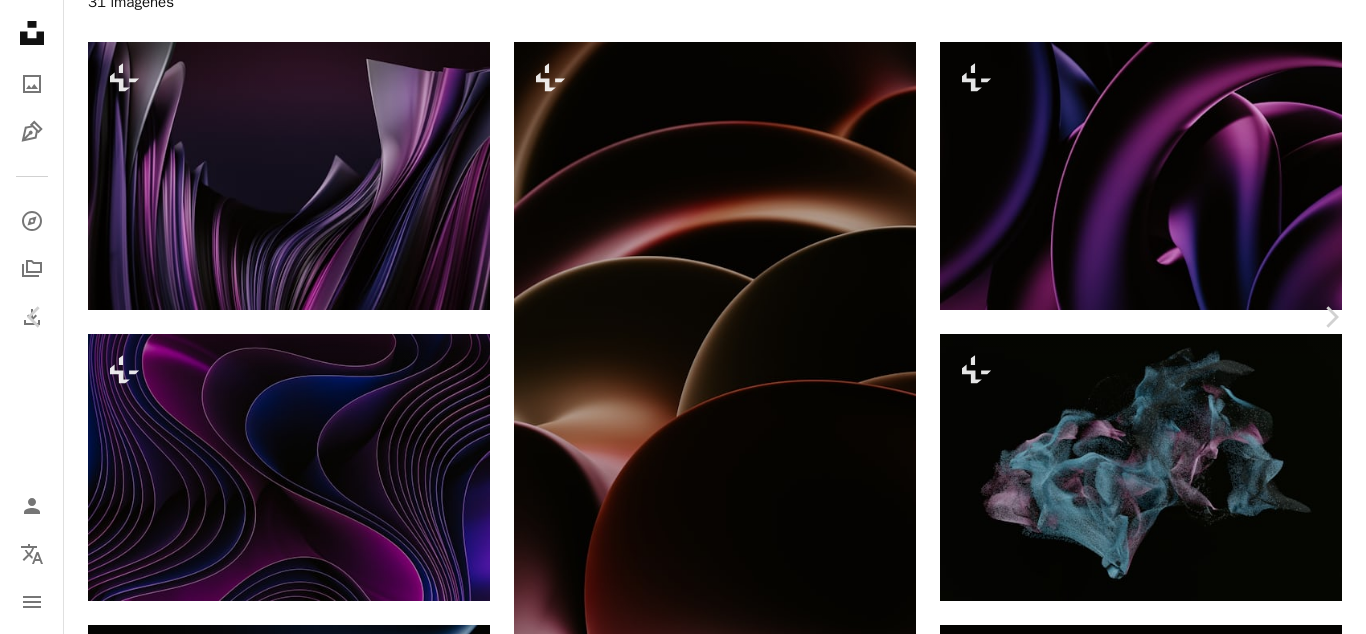 click on "An X shape Chevron left Chevron right [FIRST] [LAST] Para  Unsplash+ A heart A plus sign A lock Descargar Zoom in Presentado en Fotos A forward-right arrow Compartir More Actions Calendar outlined Publicado el  [DAY] de [MONTH] de [YEAR] Safety Con la  Licencia Unsplash+ papel tapiz fondo abstracto textura oscuro azul patrón gradiente rosado de color morado Renderizado 3D Imagen digital Wallpapers hacer Fondos gráficos Formas Imágenes de dominio público De esta serie Chevron right Plus sign for Unsplash+ Plus sign for Unsplash+ Plus sign for Unsplash+ Plus sign for Unsplash+ Plus sign for Unsplash+ Plus sign for Unsplash+ Plus sign for Unsplash+ Plus sign for Unsplash+ Plus sign for Unsplash+ Plus sign for Unsplash+ Imágenes relacionadas Plus sign for Unsplash+ A heart A plus sign [FIRST] [LAST] Para  Unsplash+ A lock Descargar Plus sign for Unsplash+ A heart A plus sign [FIRST] [LAST] Para  Unsplash+ A lock Descargar Plus sign for Unsplash+ A heart A plus sign [FIRST] [LAST] Para  Unsplash+ A lock Descargar A heart Para" at bounding box center (683, 4513) 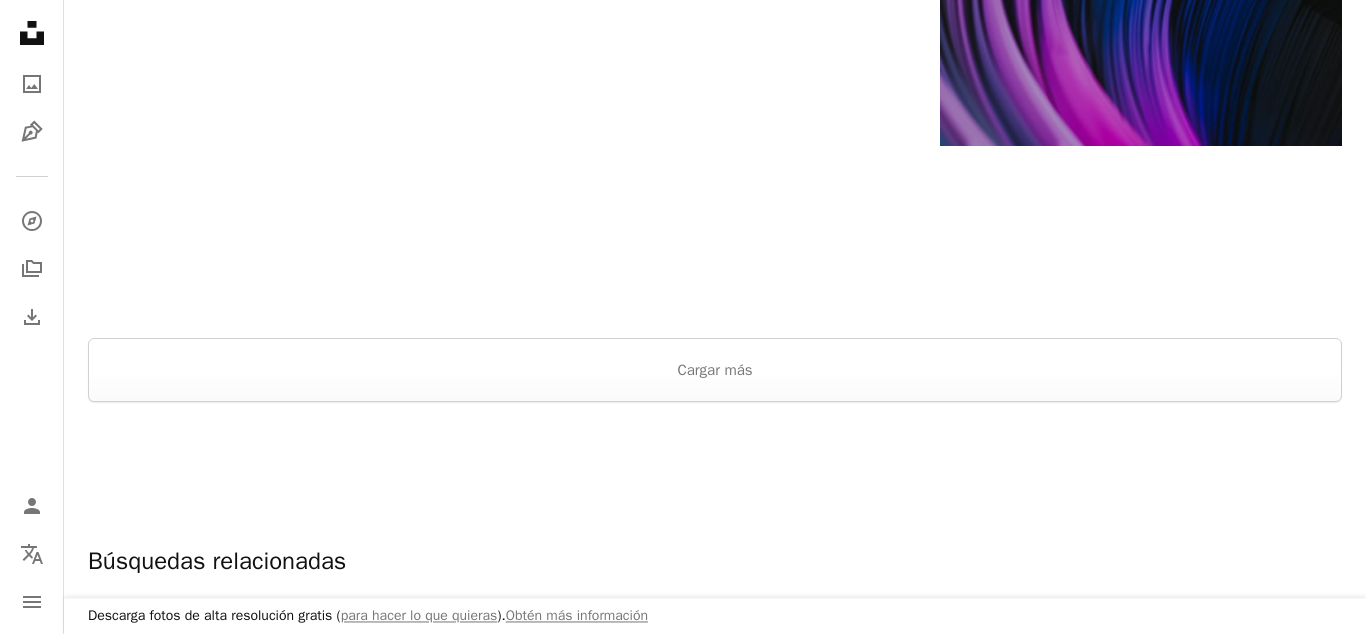 scroll, scrollTop: 3366, scrollLeft: 0, axis: vertical 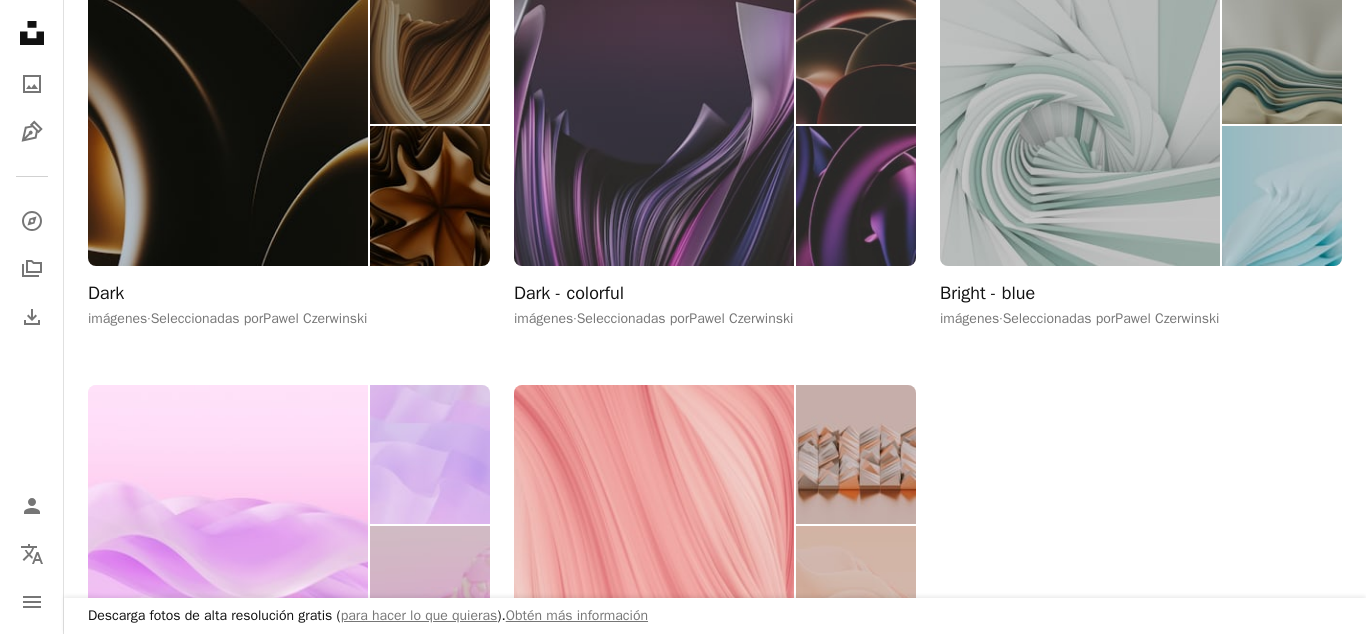 click at bounding box center [654, 124] 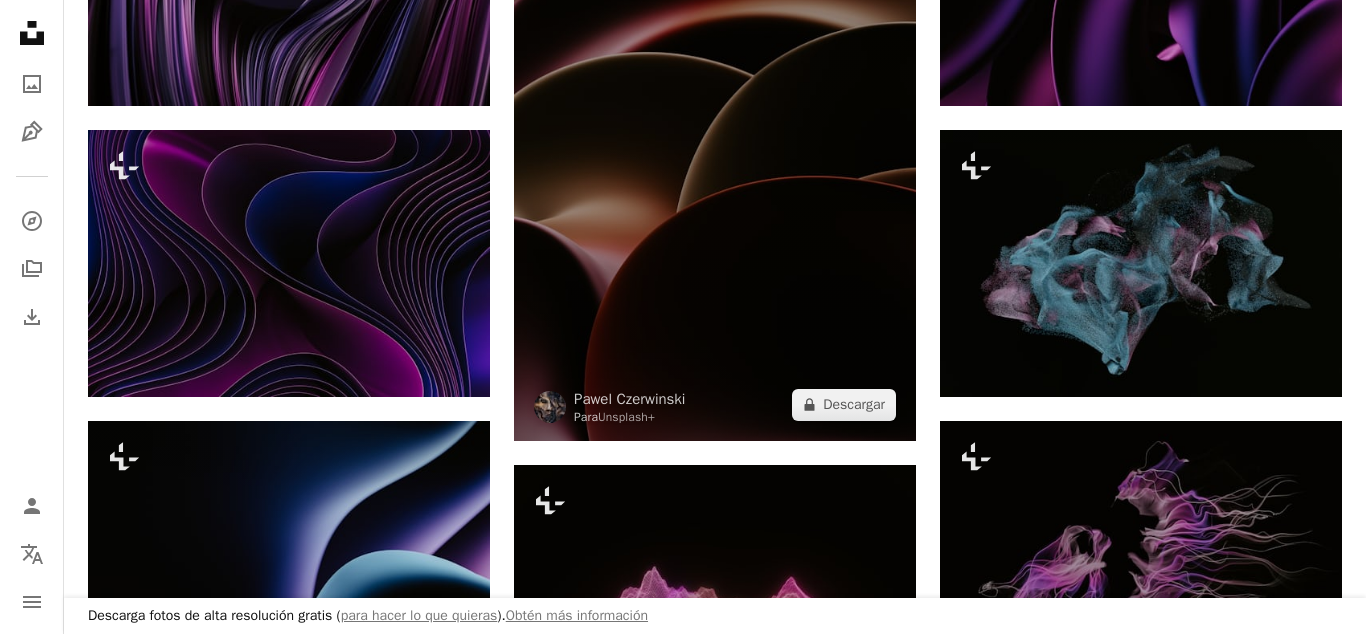 scroll, scrollTop: 0, scrollLeft: 0, axis: both 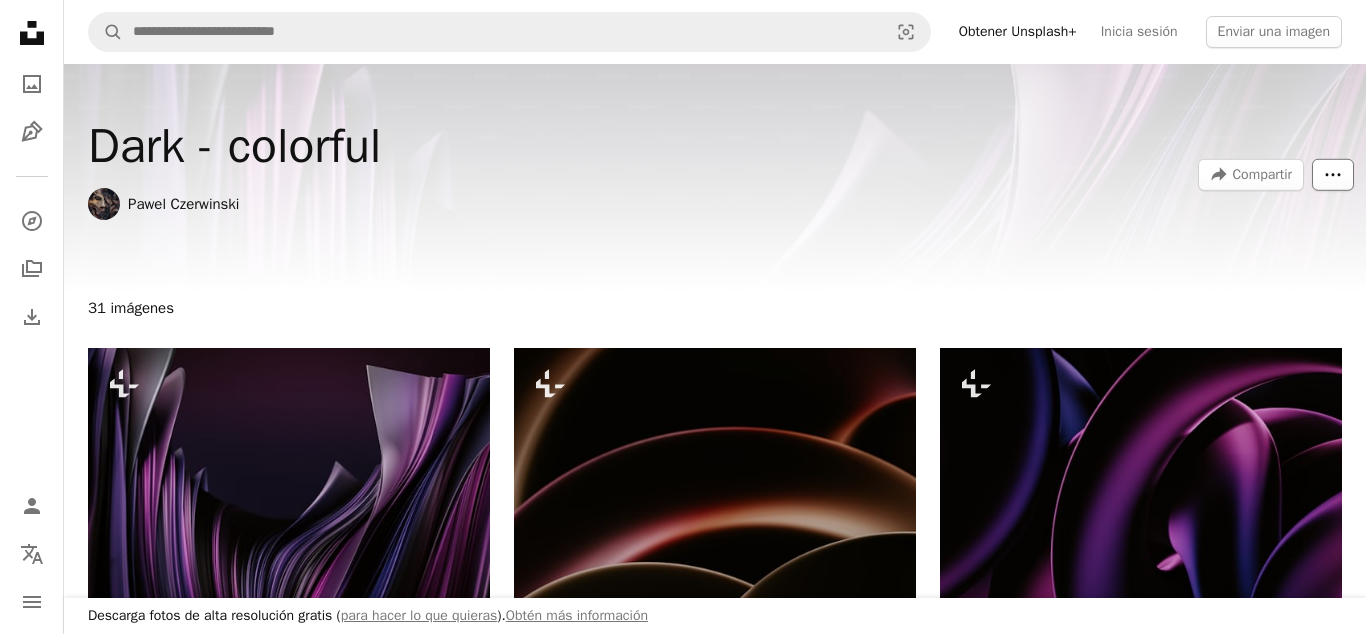 click on "More Actions" 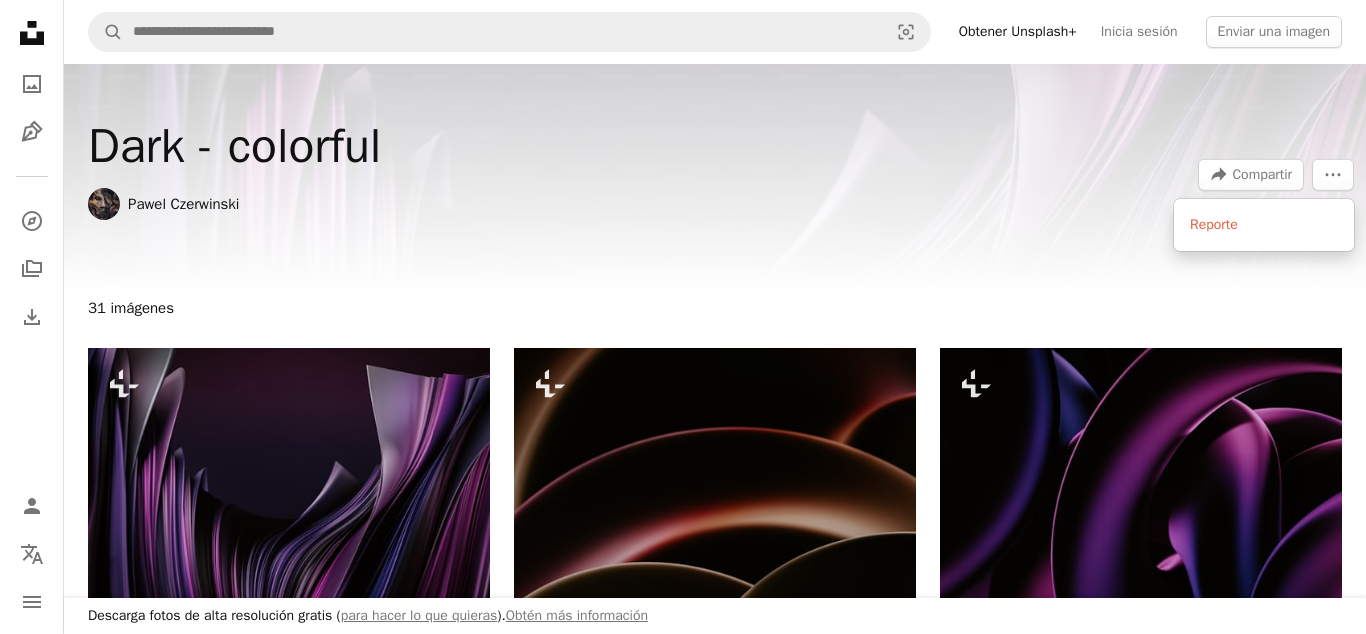 click on "Descarga fotos de alta resolución gratis ( para hacer lo que quieras ).  Obtén más información Unsplash logo Página de inicio de Unsplash A photo Pen Tool A compass A stack of folders Download Person Localization icon navigation menu A magnifying glass Visual search Obtener Unsplash+ Inicia sesión Enviar una imagen Dark - colorful [FIRST] [LAST] A forward-right arrow Compartir More Actions 31 imágenes Plus sign for Unsplash+ A heart A plus sign [FIRST] [LAST] Para  Unsplash+ A lock Descargar Plus sign for Unsplash+ A heart A plus sign [FIRST] [LAST] Para  Unsplash+ A lock Descargar Plus sign for Unsplash+ A heart A plus sign [FIRST] [LAST] Para  Unsplash+ A lock Descargar Plus sign for Unsplash+ A heart A plus sign [FIRST] [LAST] Para  Unsplash+ A lock Descargar Plus sign for Unsplash+ A heart A plus sign [FIRST] [LAST] Para  Unsplash+ A lock Descargar Plus sign for Unsplash+ A heart A plus sign [FIRST] [LAST] Para  Unsplash+ A lock Descargar Plus sign for Unsplash+ A heart A plus sign 3d" at bounding box center (683, 2251) 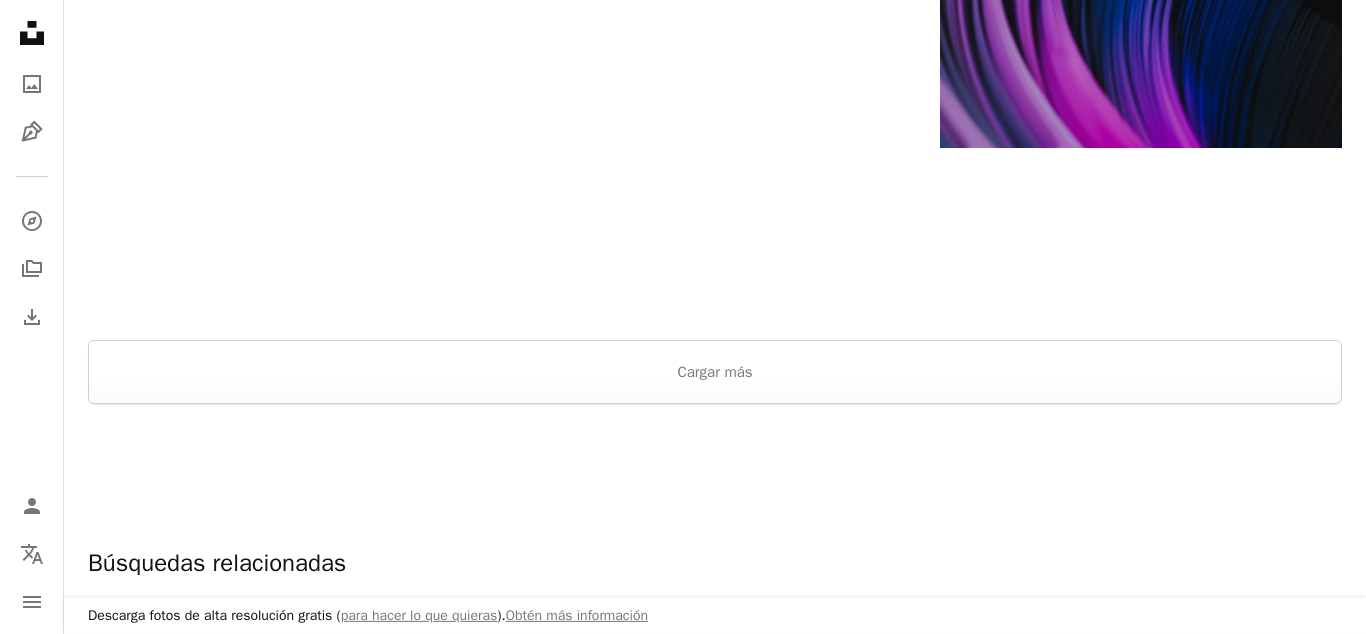scroll, scrollTop: 3203, scrollLeft: 0, axis: vertical 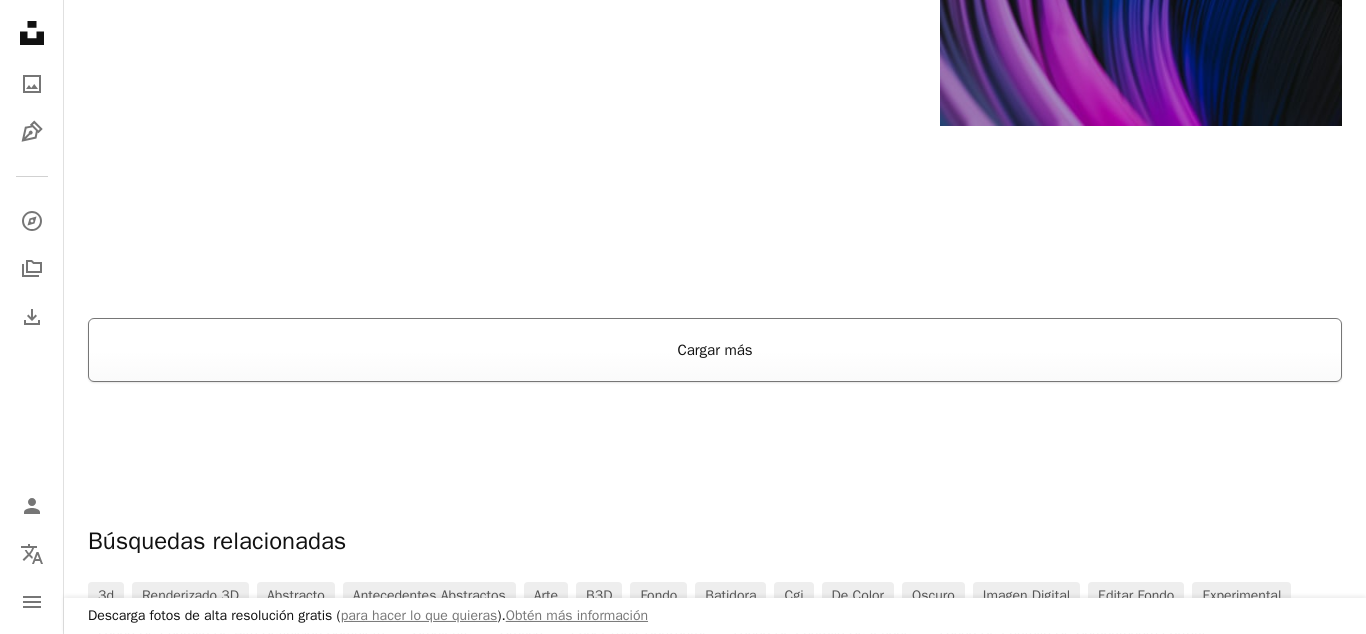 click on "Cargar más" at bounding box center (715, 350) 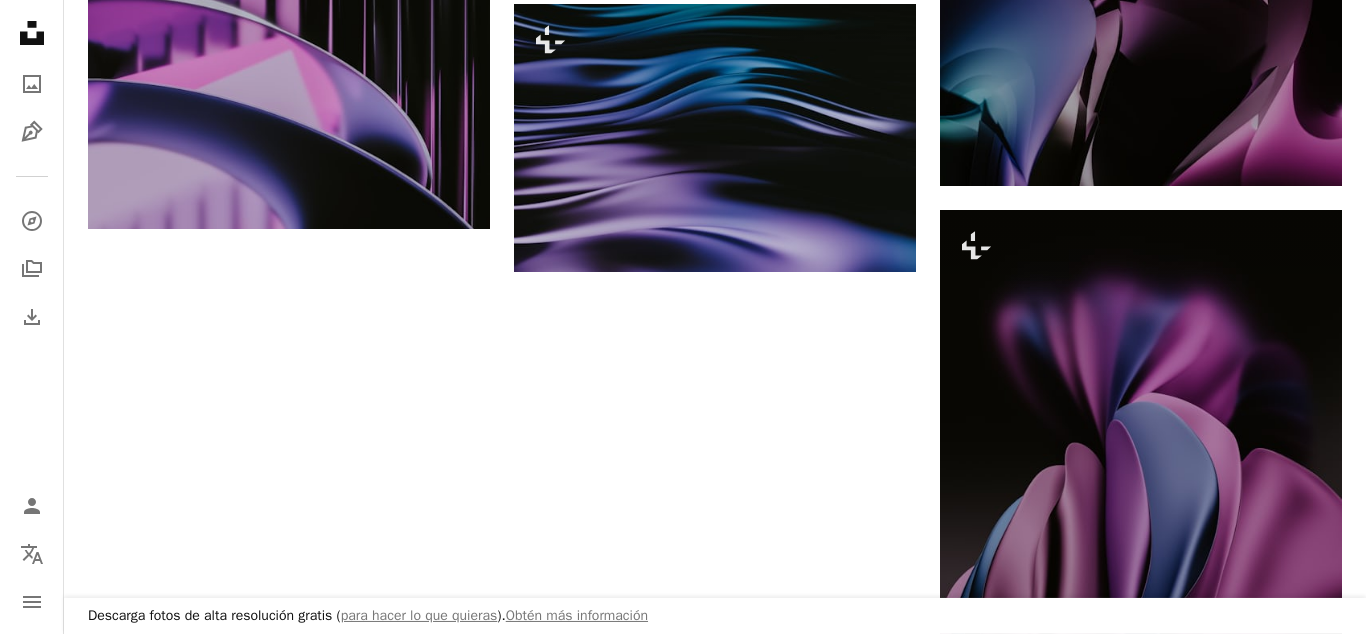 scroll, scrollTop: 3509, scrollLeft: 0, axis: vertical 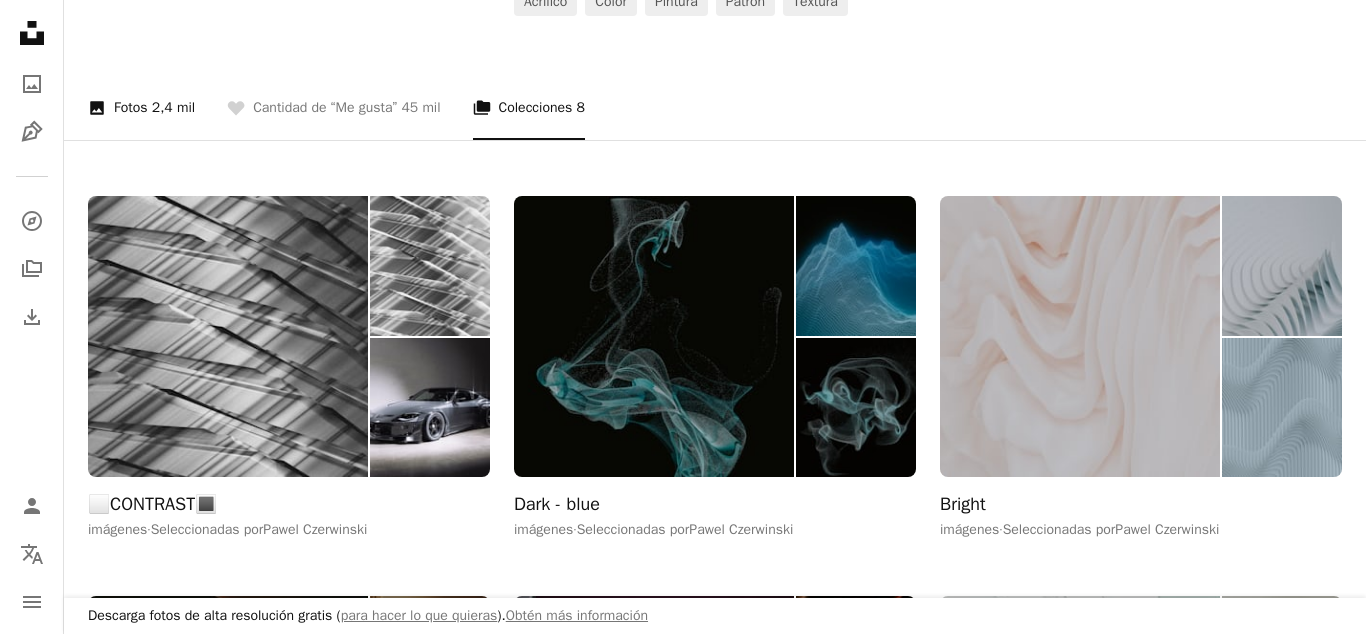 click on "2,4 mil" at bounding box center (173, 108) 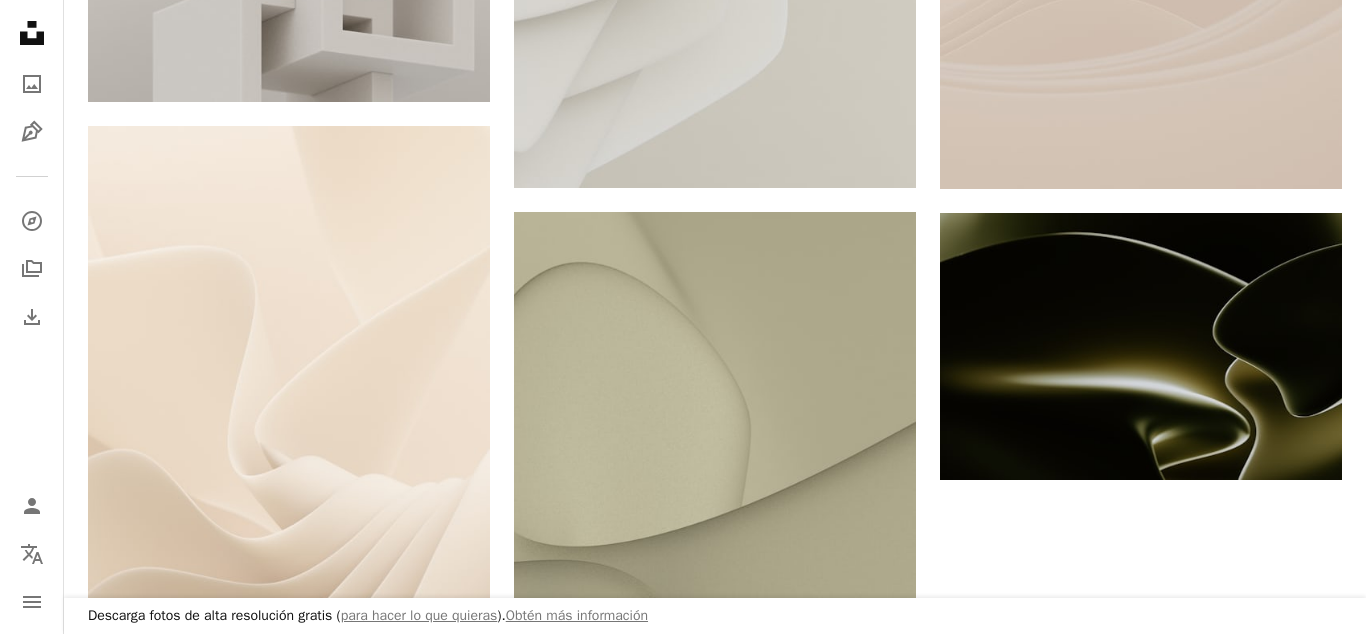 scroll, scrollTop: 3570, scrollLeft: 0, axis: vertical 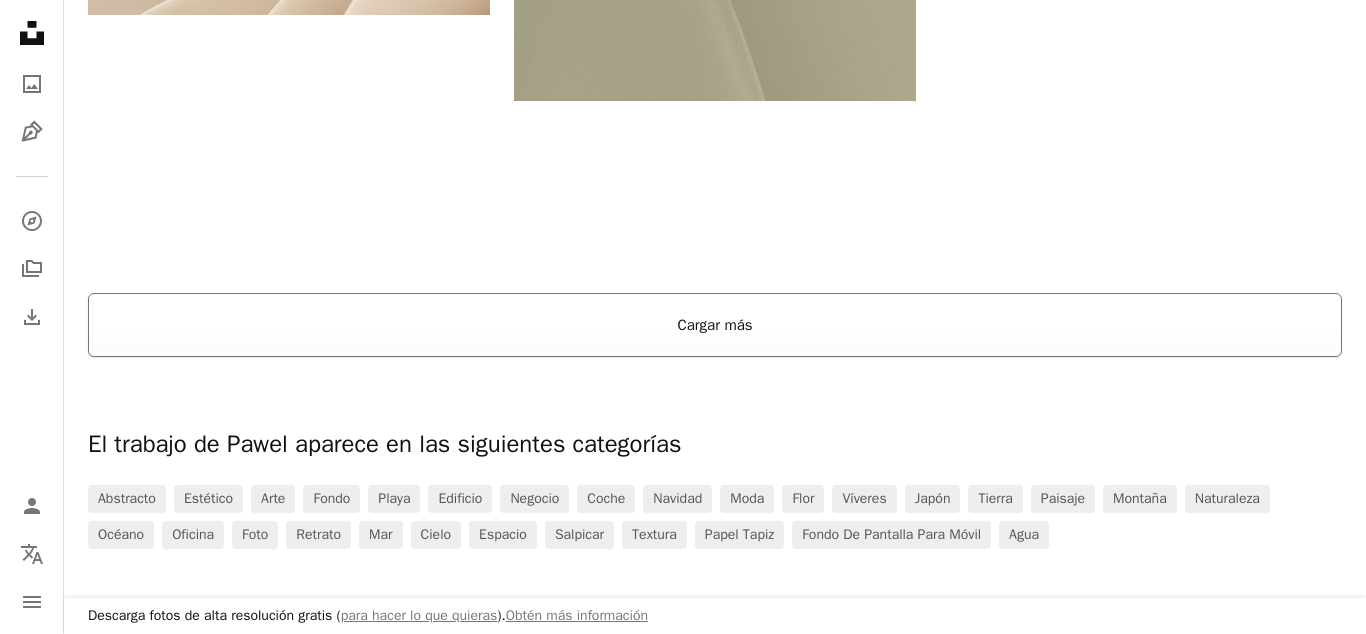 click on "Cargar más" at bounding box center (715, 325) 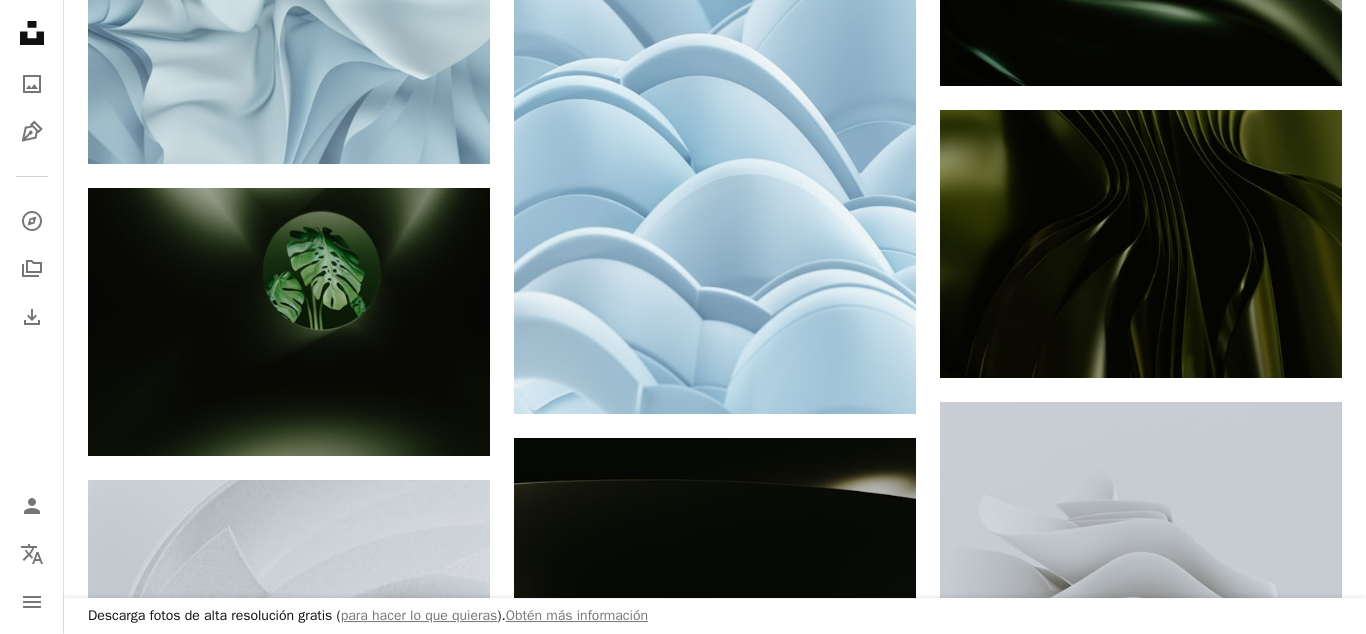 scroll, scrollTop: 42738, scrollLeft: 0, axis: vertical 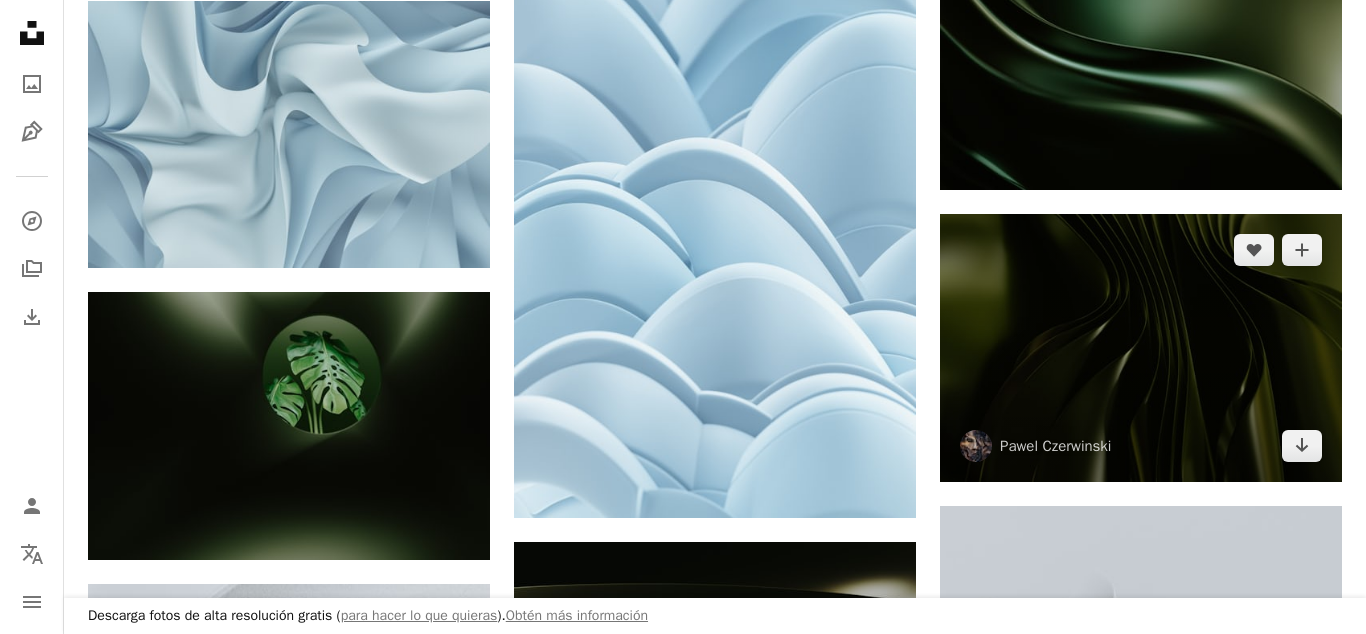 click at bounding box center (1141, 348) 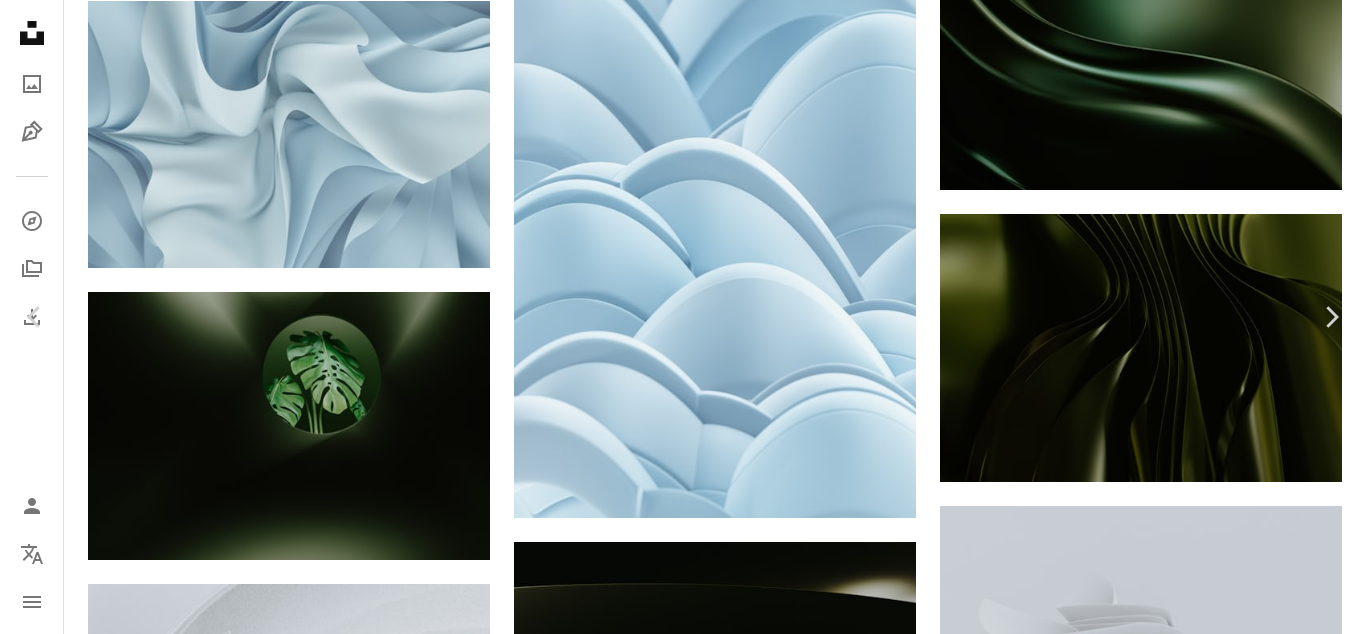 scroll, scrollTop: 4081, scrollLeft: 0, axis: vertical 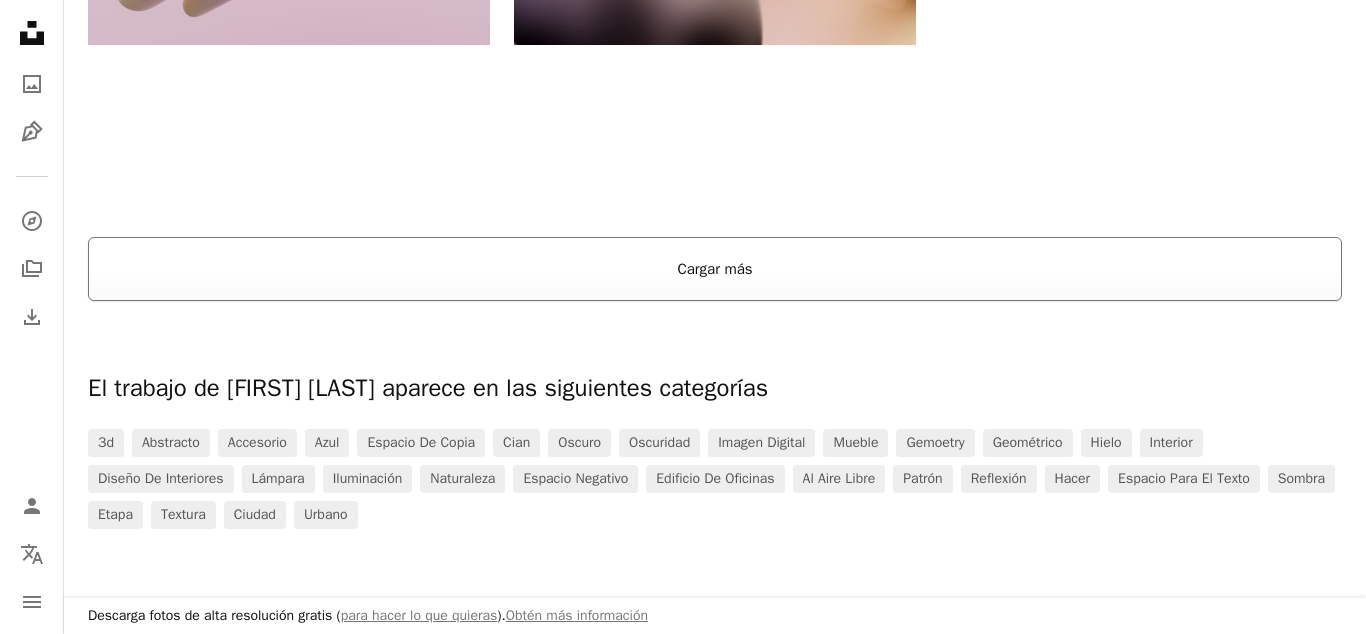 click on "Cargar más" at bounding box center (715, 269) 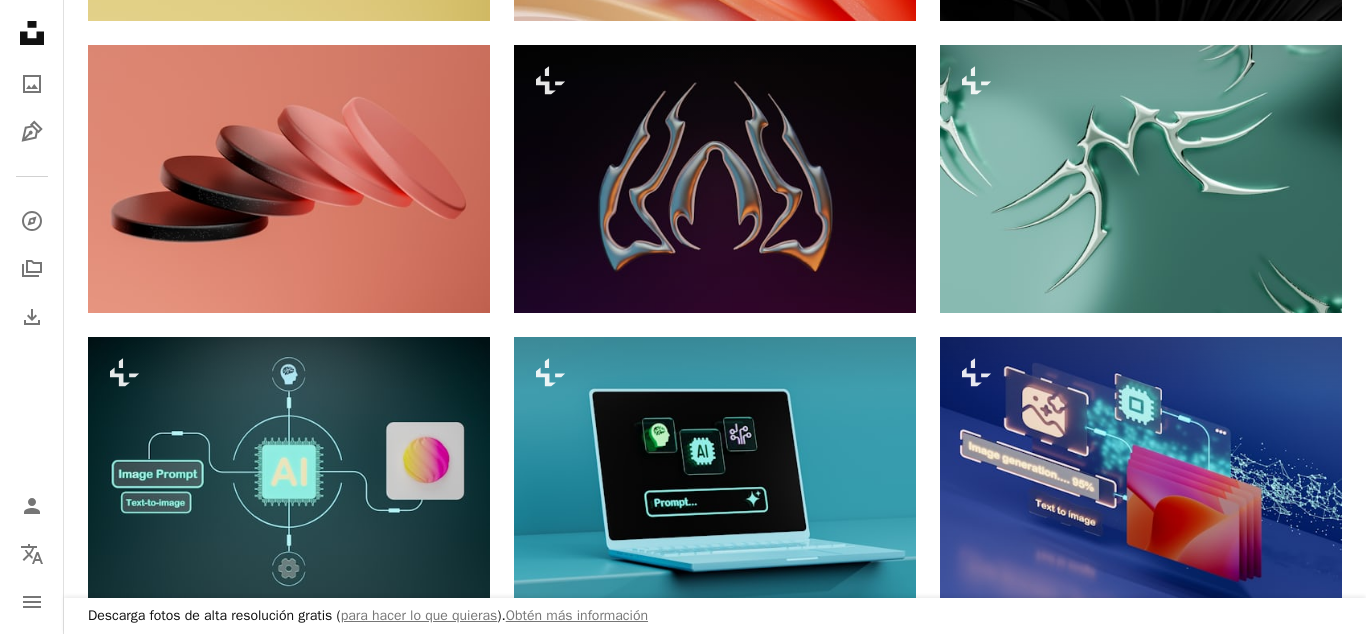 scroll, scrollTop: 6018, scrollLeft: 0, axis: vertical 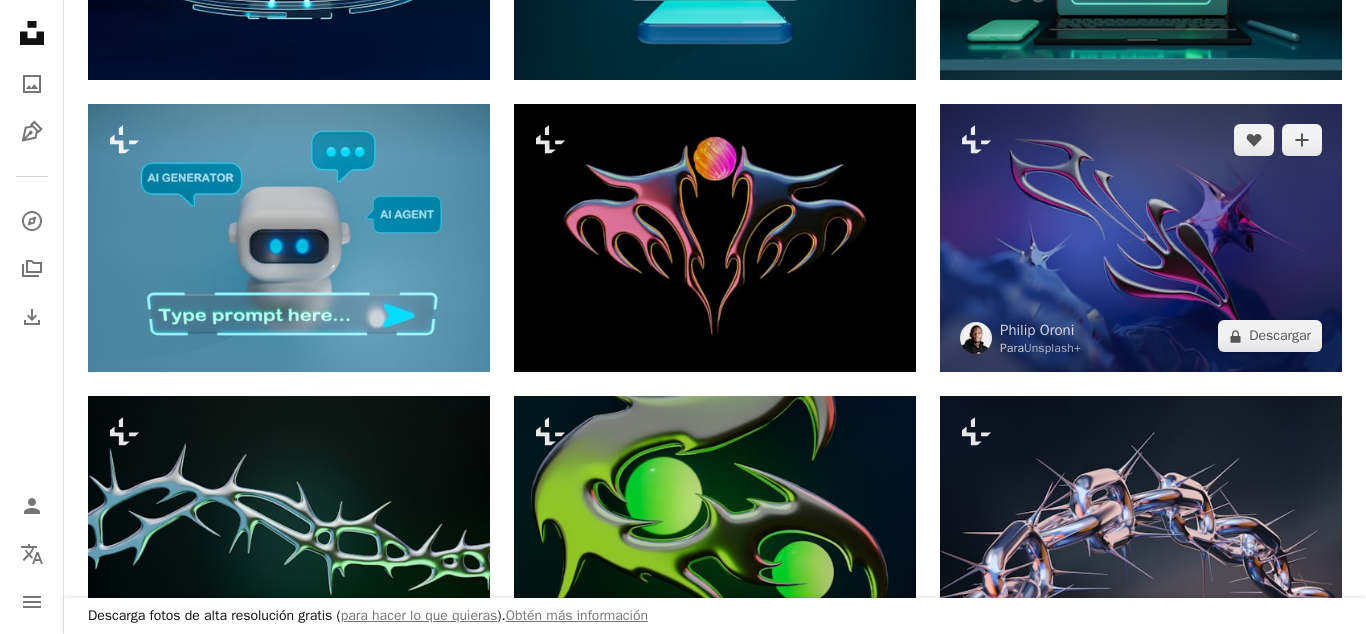 click at bounding box center (1141, 238) 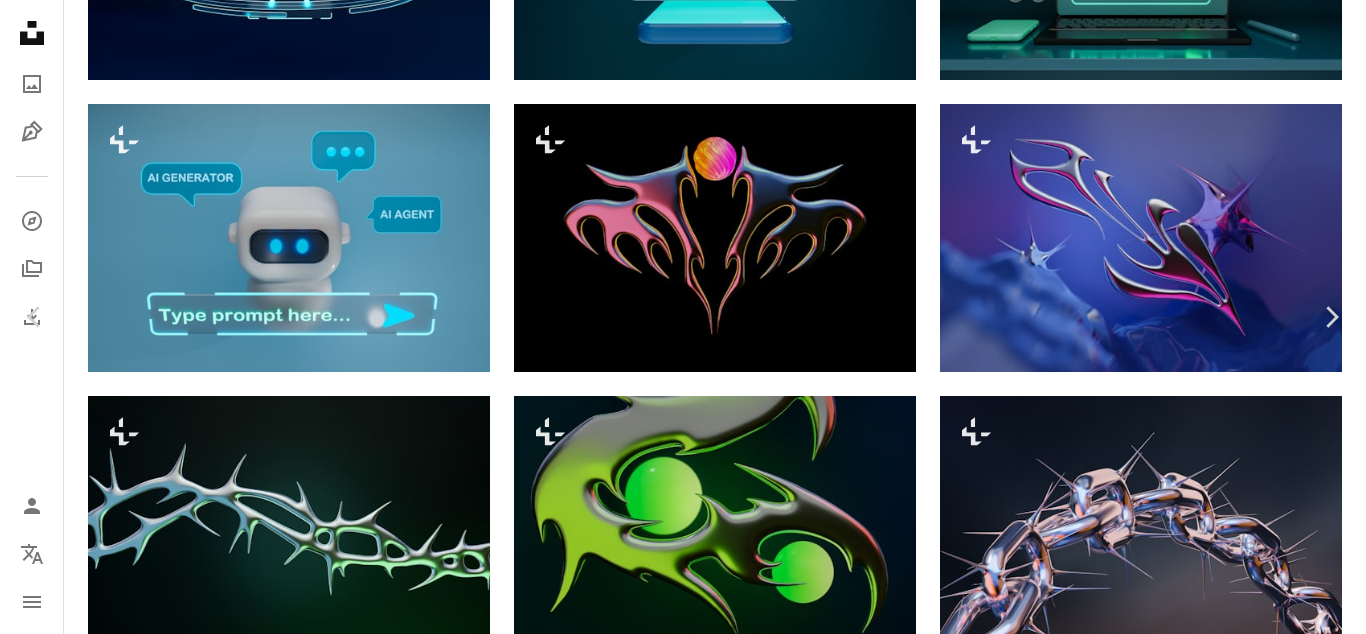 scroll, scrollTop: 0, scrollLeft: 0, axis: both 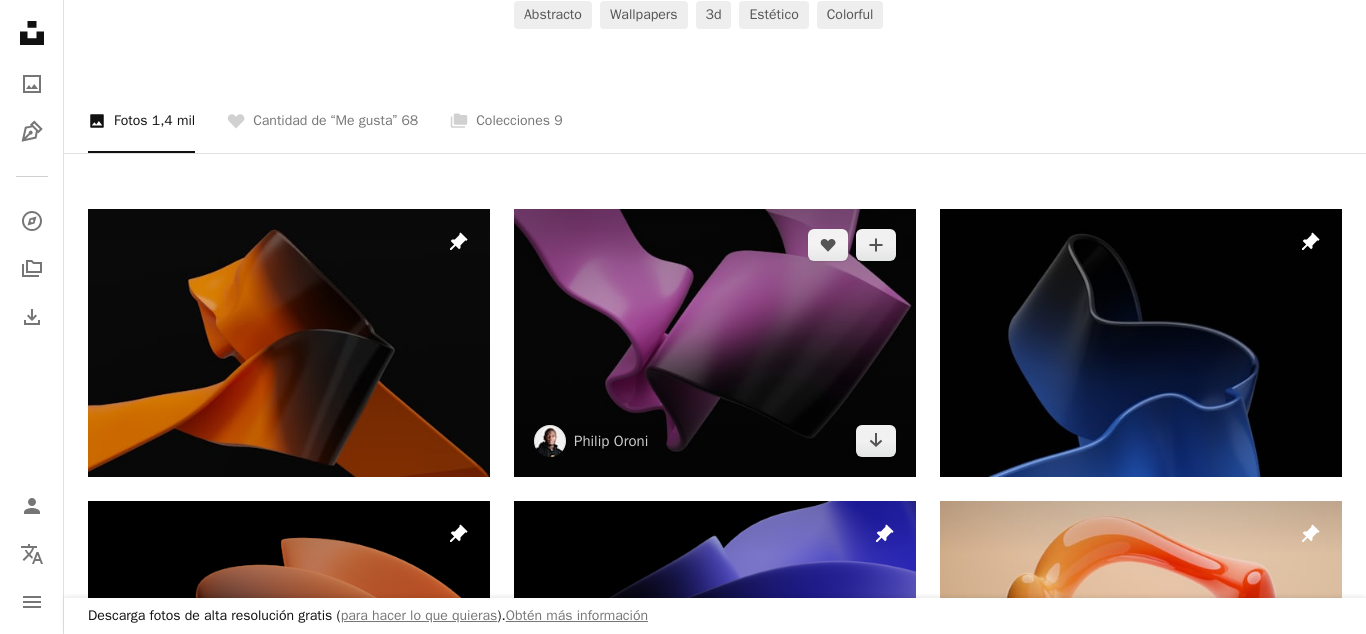 click at bounding box center [715, 343] 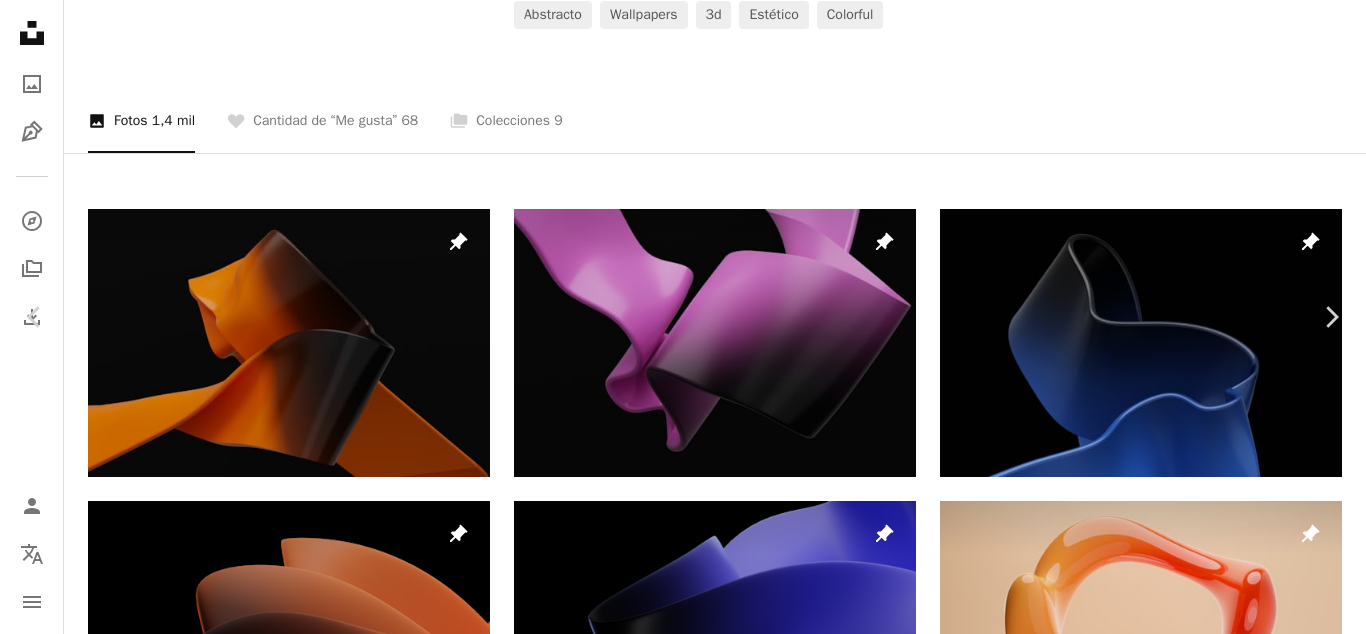 scroll, scrollTop: 1080, scrollLeft: 0, axis: vertical 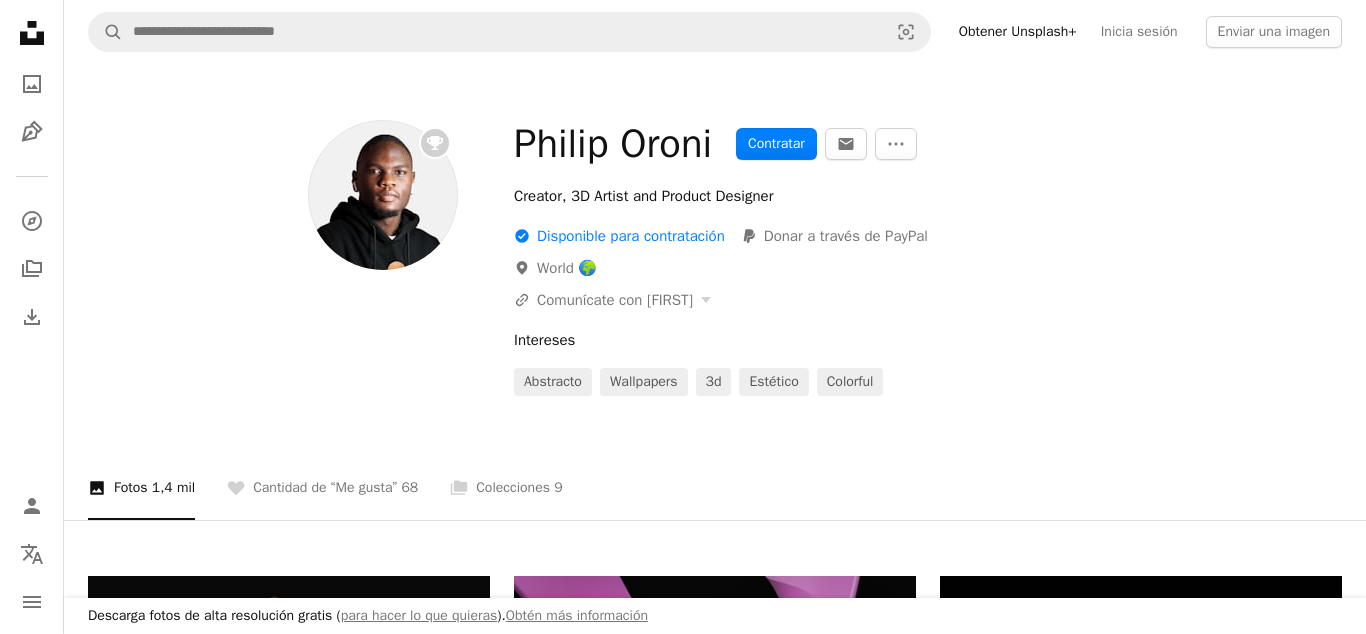 drag, startPoint x: 511, startPoint y: 478, endPoint x: 553, endPoint y: 454, distance: 48.373547 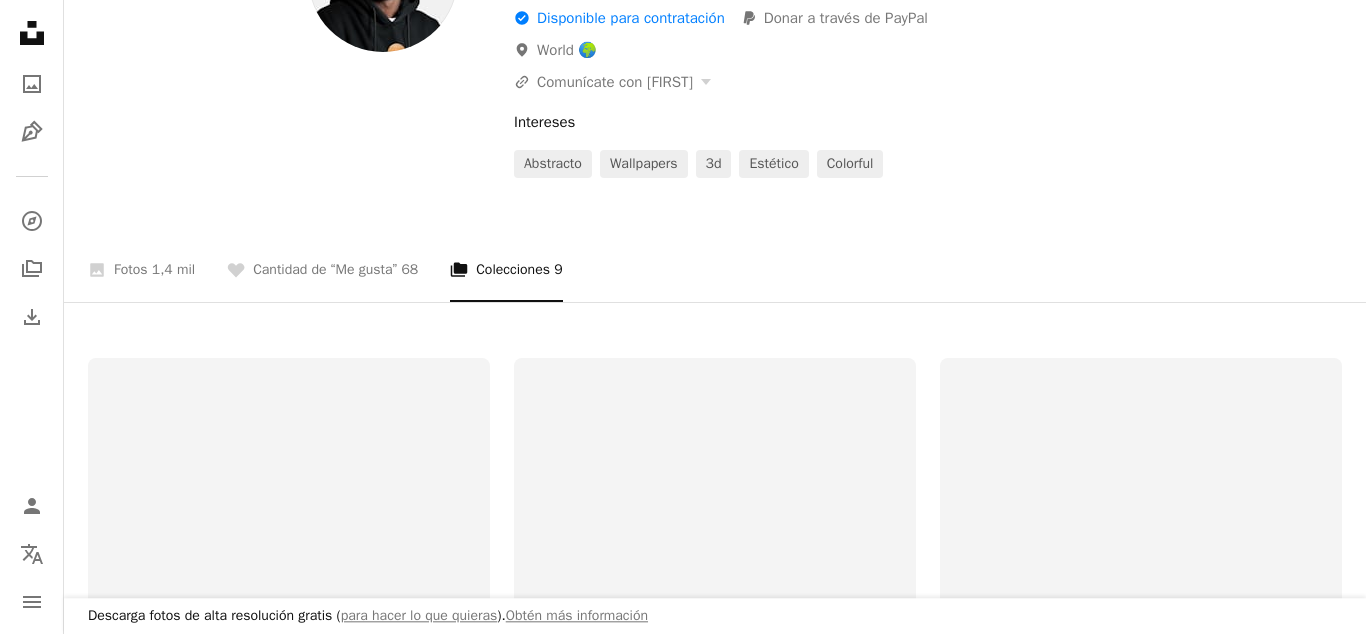 scroll, scrollTop: 408, scrollLeft: 0, axis: vertical 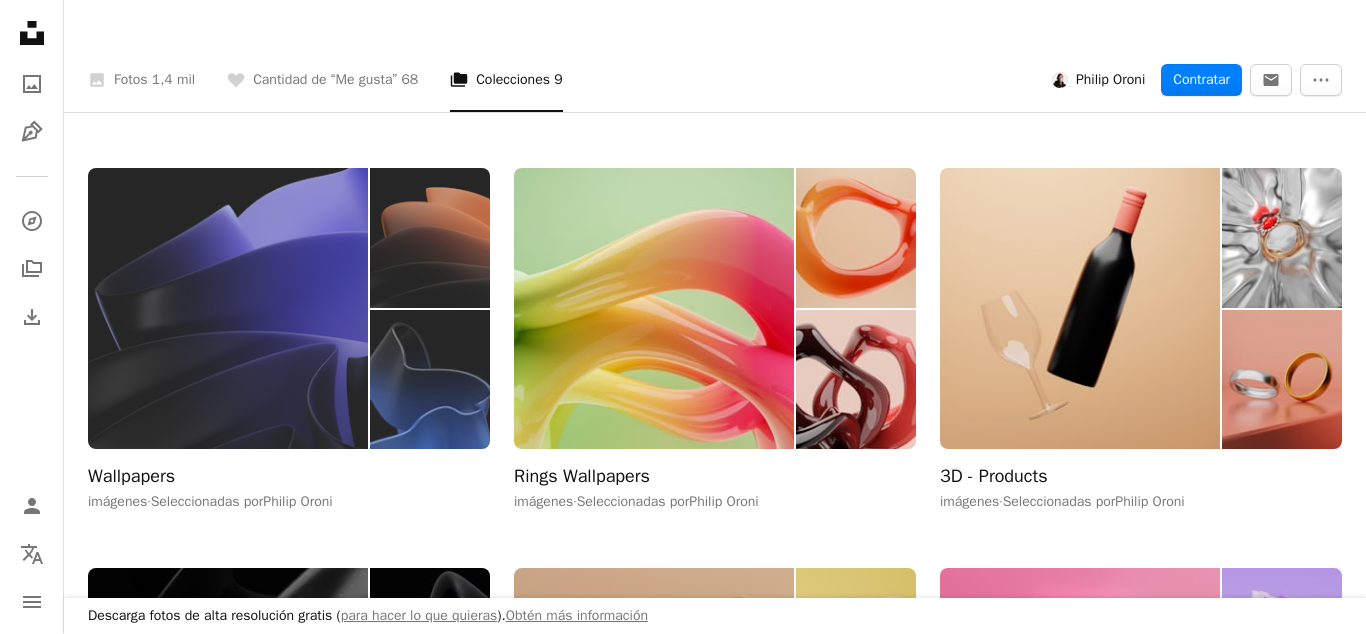 click at bounding box center [228, 308] 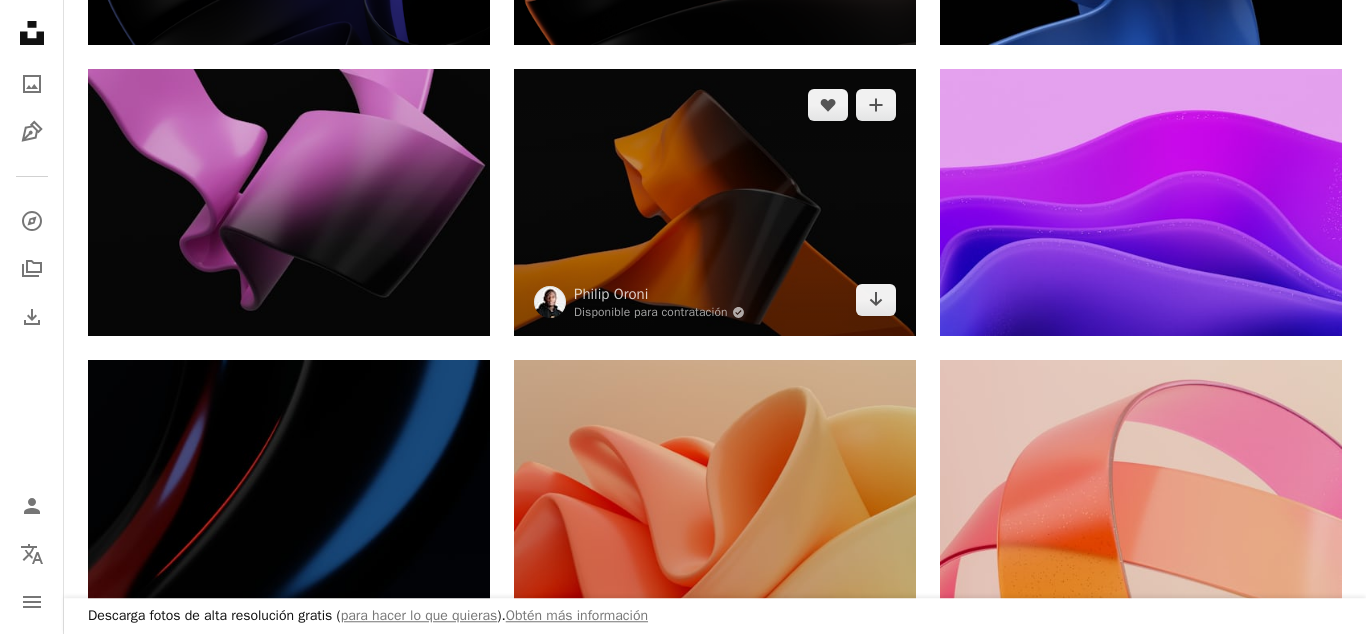 scroll, scrollTop: 408, scrollLeft: 0, axis: vertical 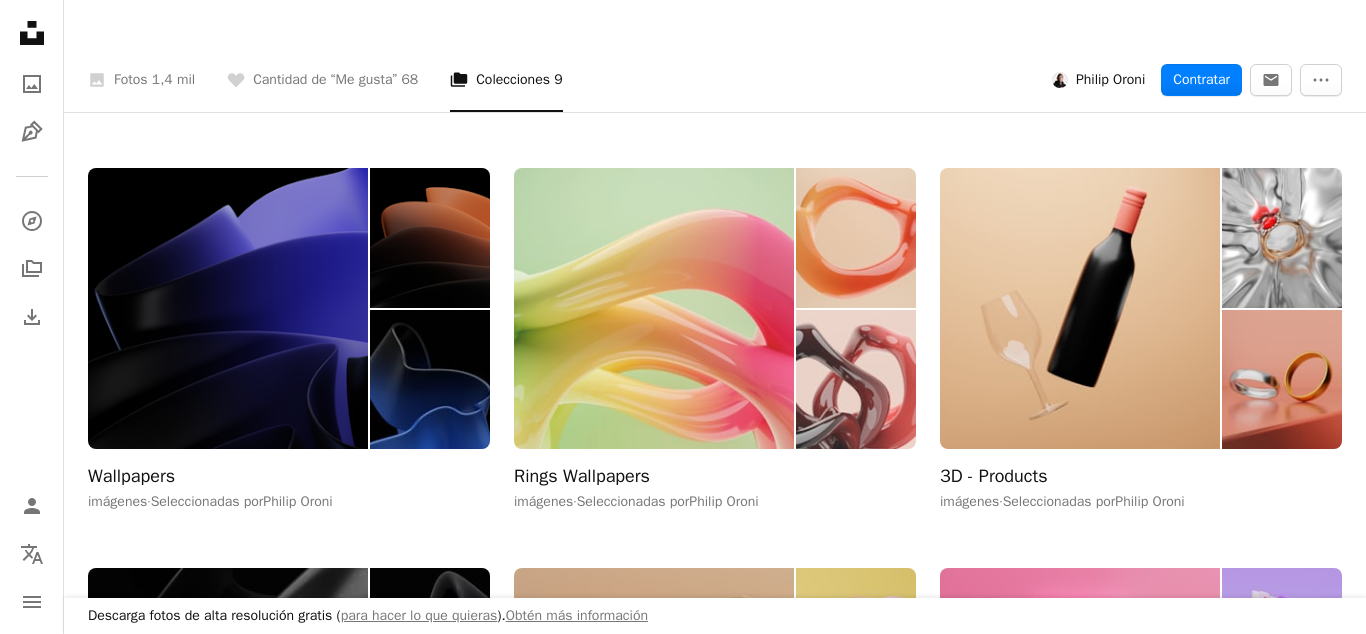 click at bounding box center (654, 308) 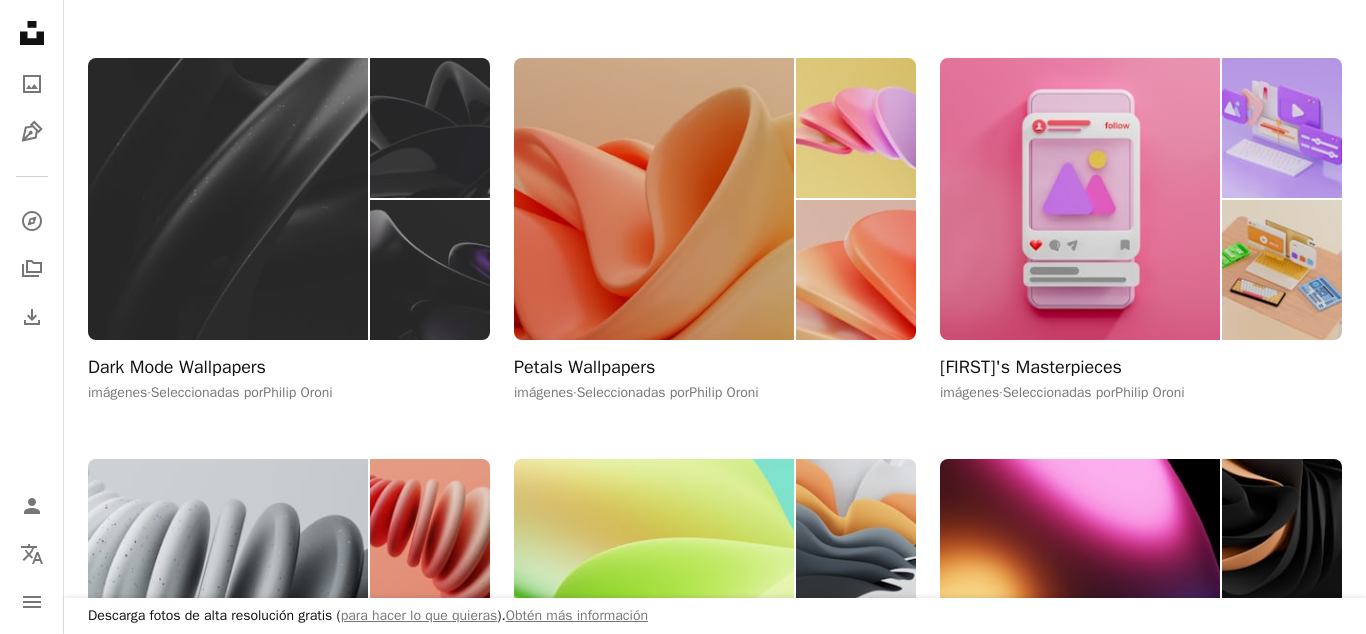 click at bounding box center [228, 198] 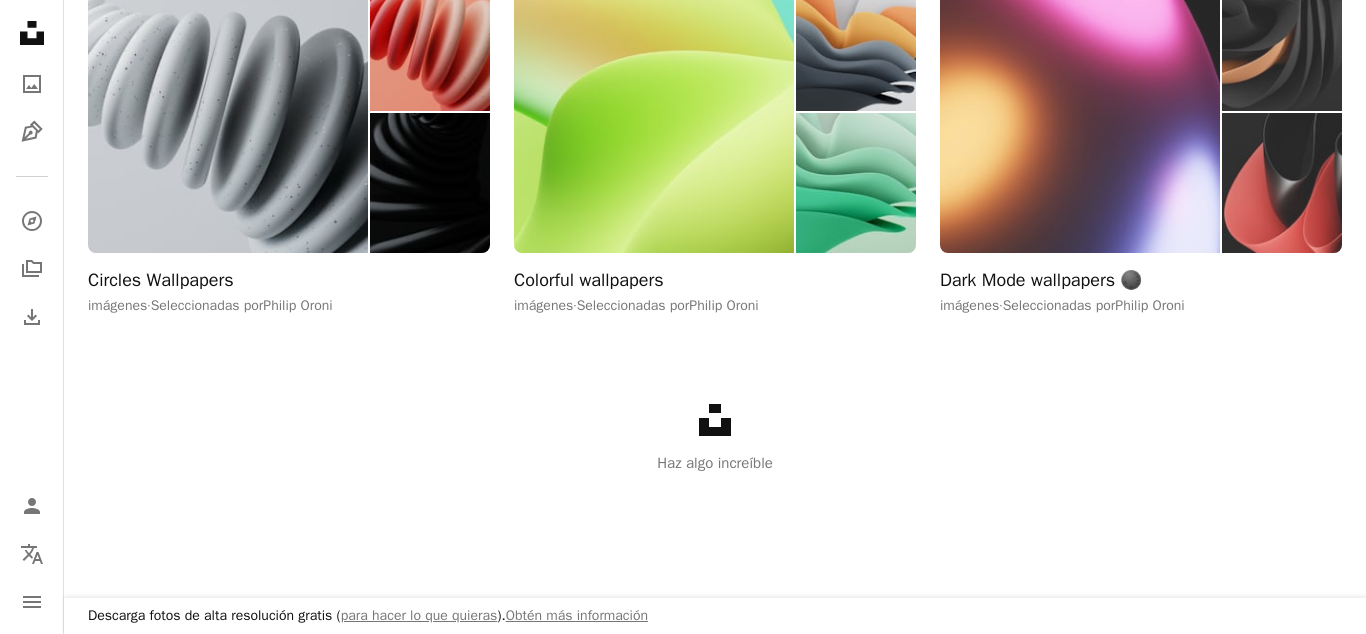click at bounding box center (1080, 112) 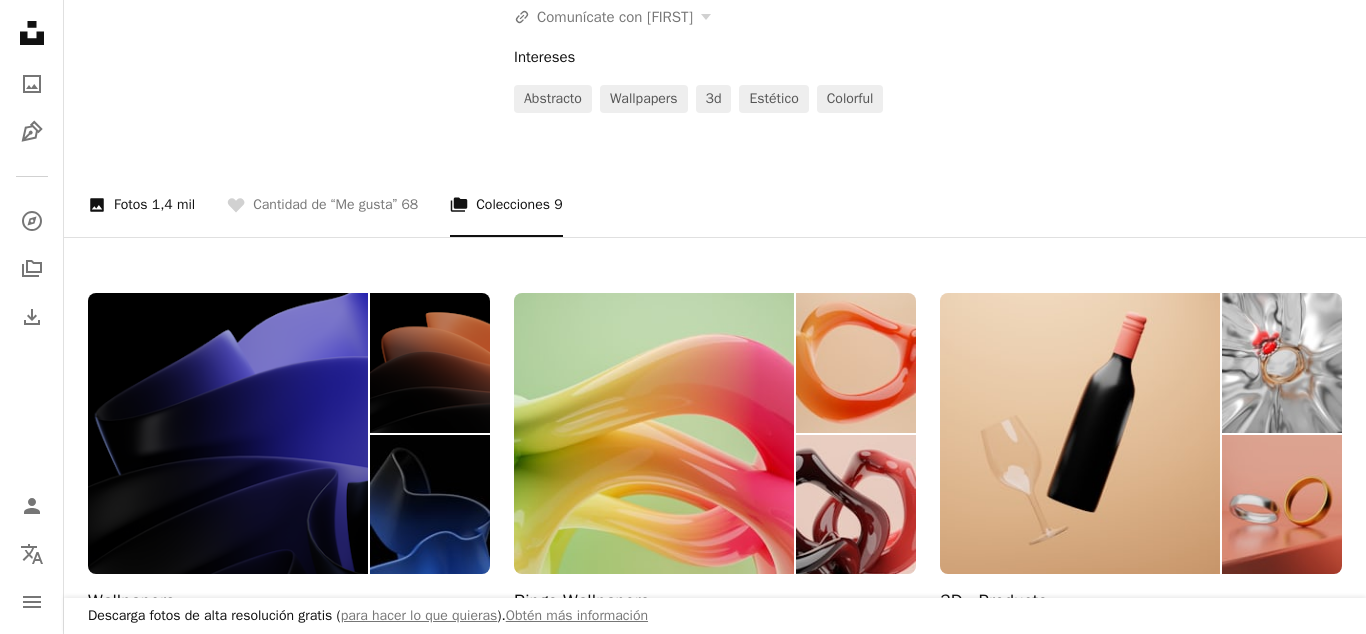 click on "1,4 mil" at bounding box center (173, 205) 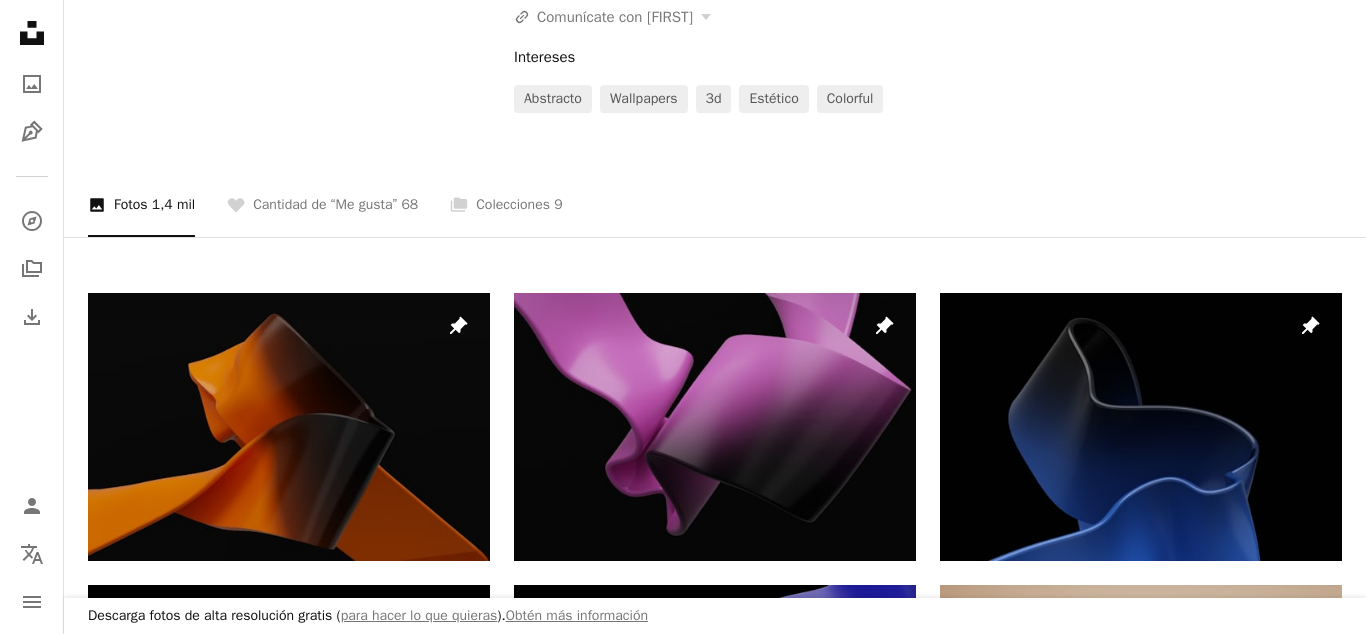 click on "A photo Fotos   1,4 mil" at bounding box center [141, 205] 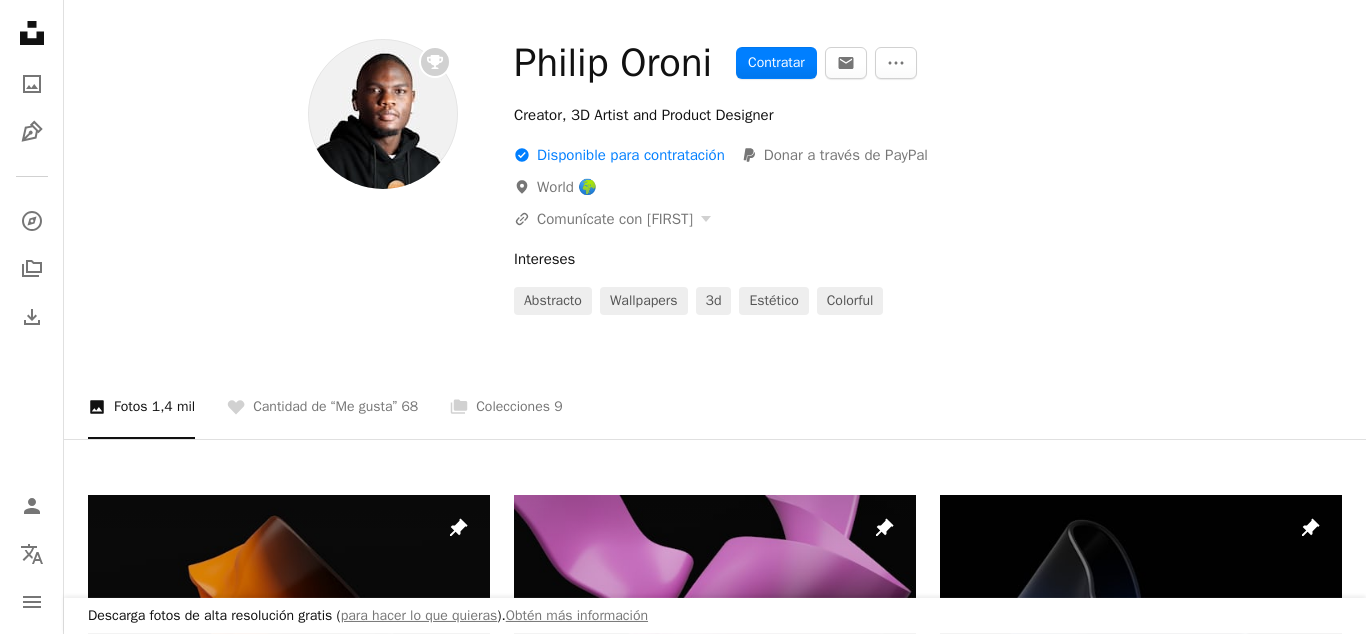 scroll, scrollTop: 0, scrollLeft: 0, axis: both 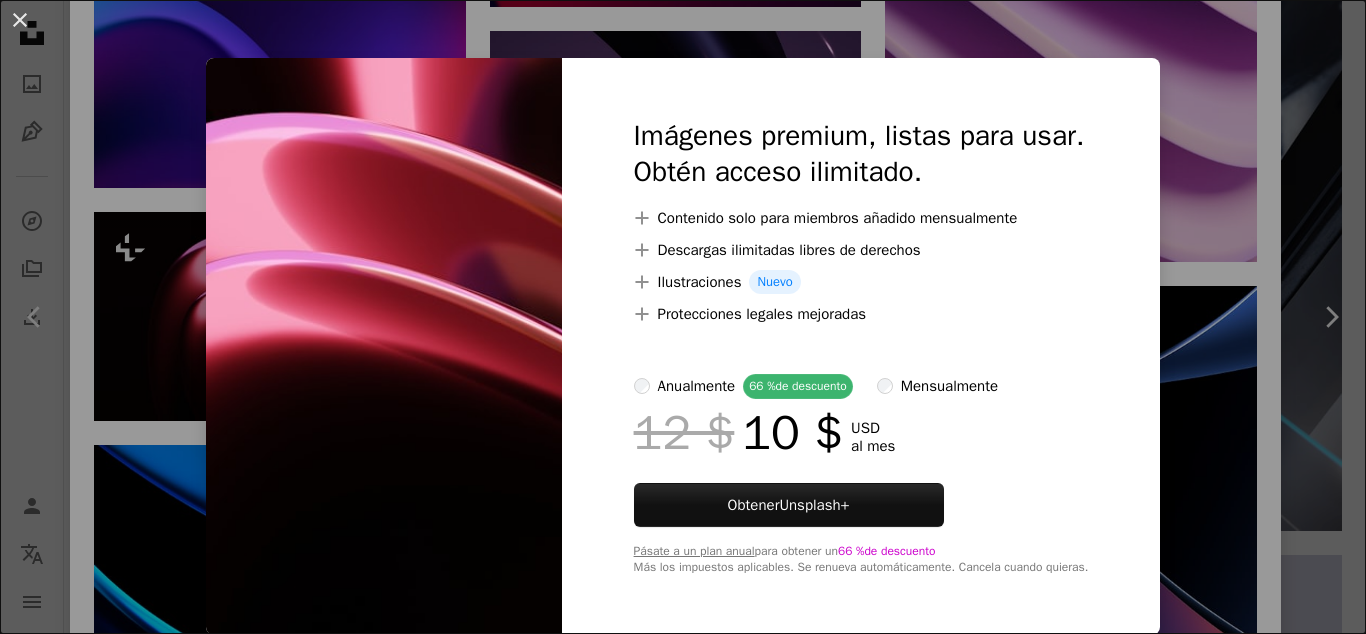 click on "An X shape Imágenes premium, listas para usar. Obtén acceso ilimitado. A plus sign Contenido solo para miembros añadido mensualmente A plus sign Descargas ilimitadas libres de derechos A plus sign Ilustraciones  Nuevo A plus sign Protecciones legales mejoradas anualmente 66 %  de descuento mensualmente 12 $   10 $ USD al mes Obtener  Unsplash+ Pásate a un plan anual  para obtener un  66 %  de descuento Más los impuestos aplicables. Se renueva automáticamente. Cancela cuando quieras." at bounding box center [683, 317] 